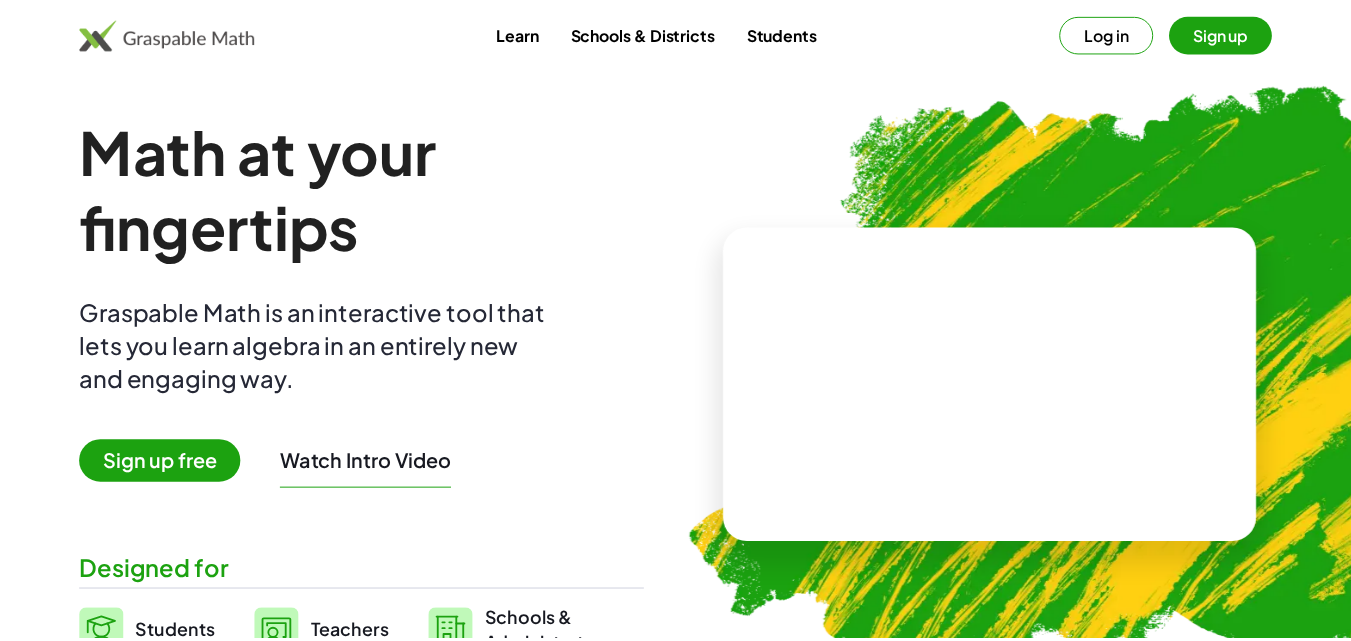 scroll, scrollTop: 0, scrollLeft: 0, axis: both 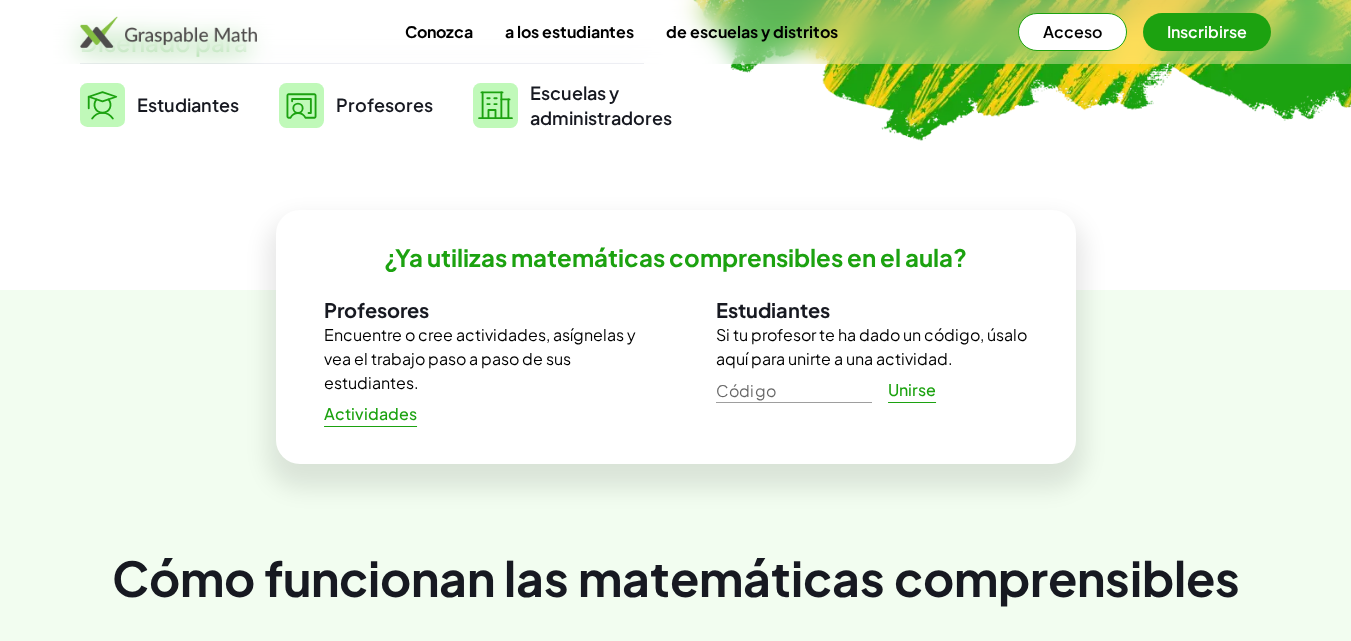 click on "Profesores" at bounding box center (384, 104) 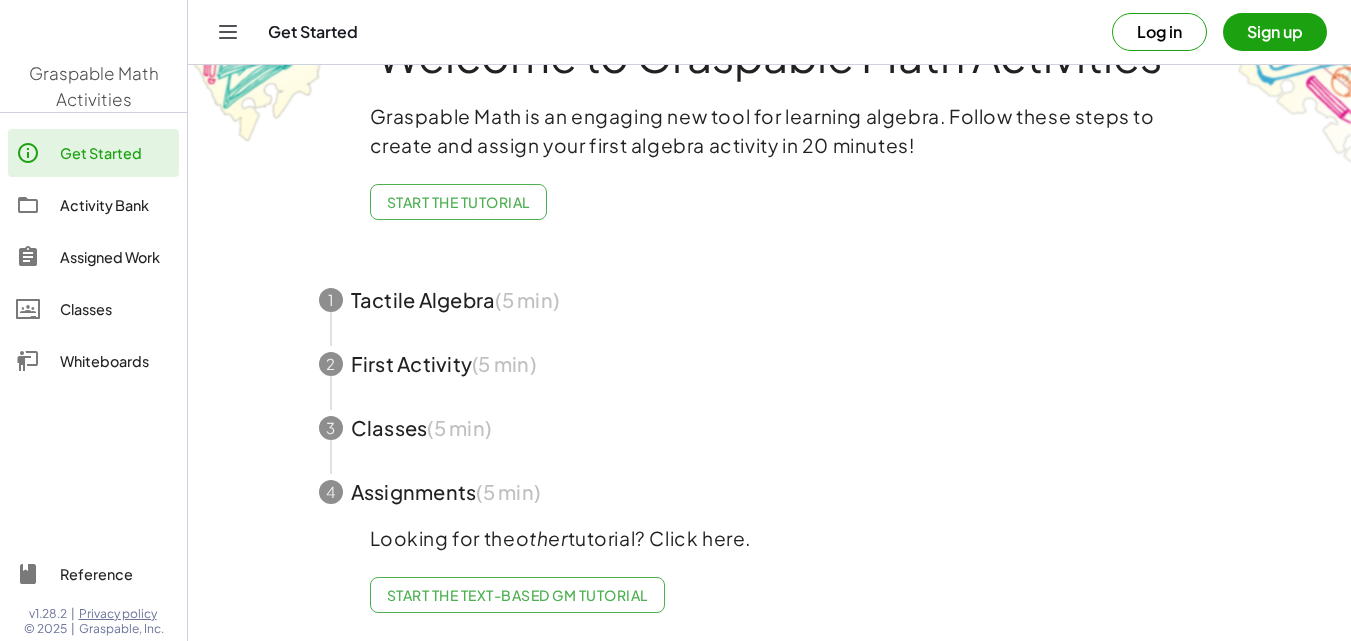 scroll, scrollTop: 0, scrollLeft: 0, axis: both 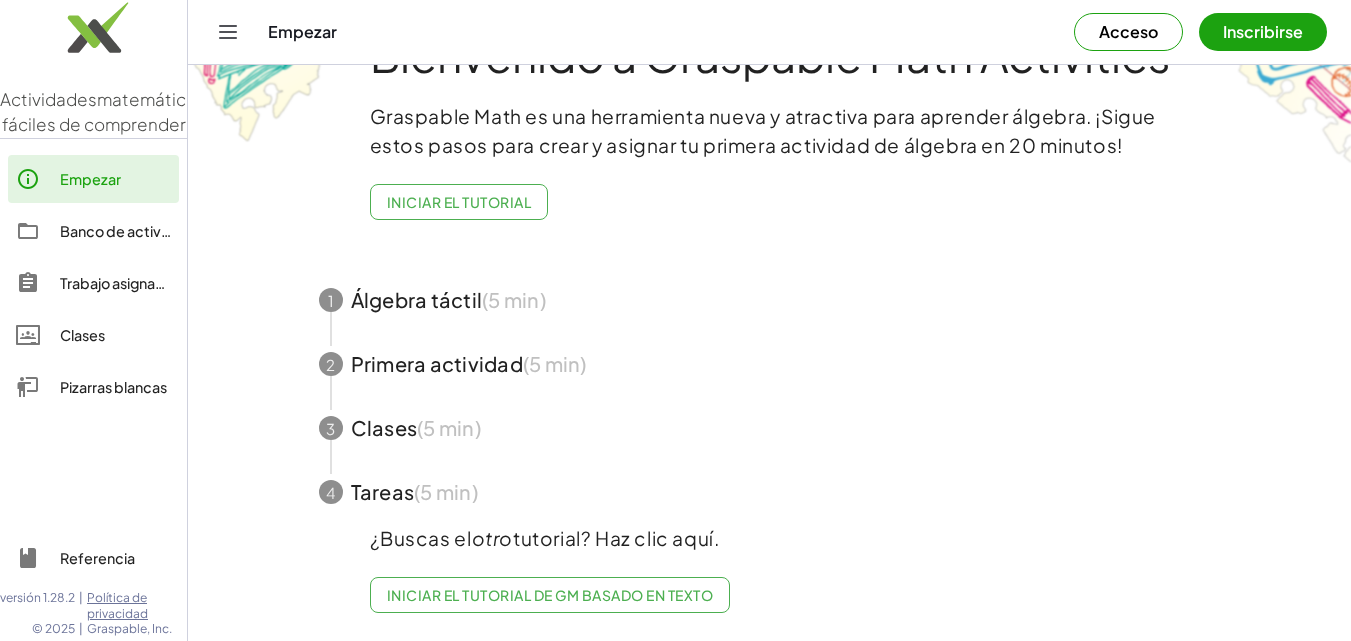 click on "Inscribirse" at bounding box center [1263, 32] 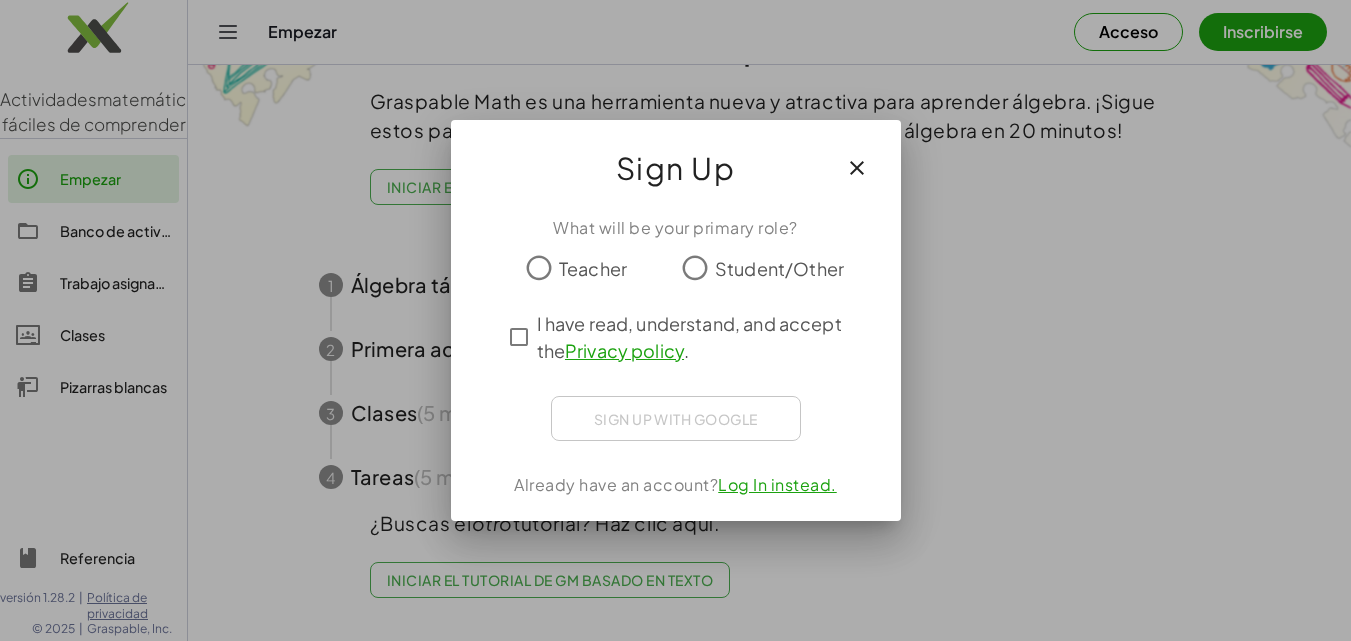 scroll, scrollTop: 0, scrollLeft: 0, axis: both 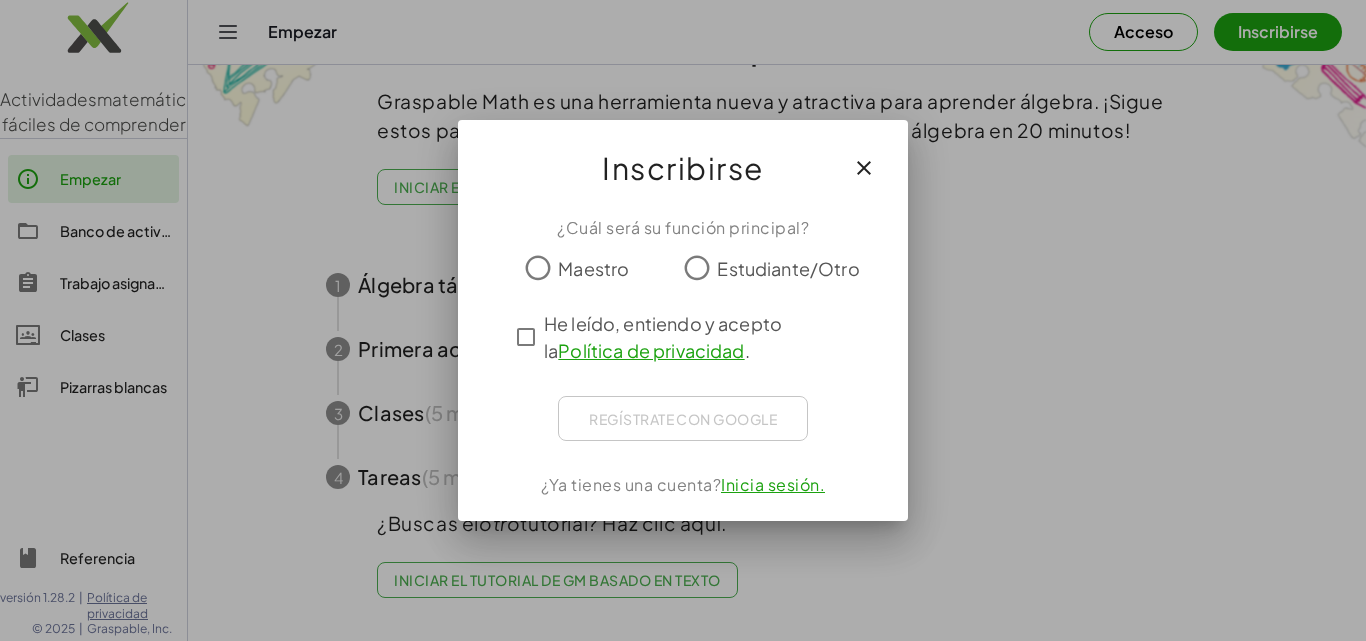 click on "Maestro" at bounding box center (593, 268) 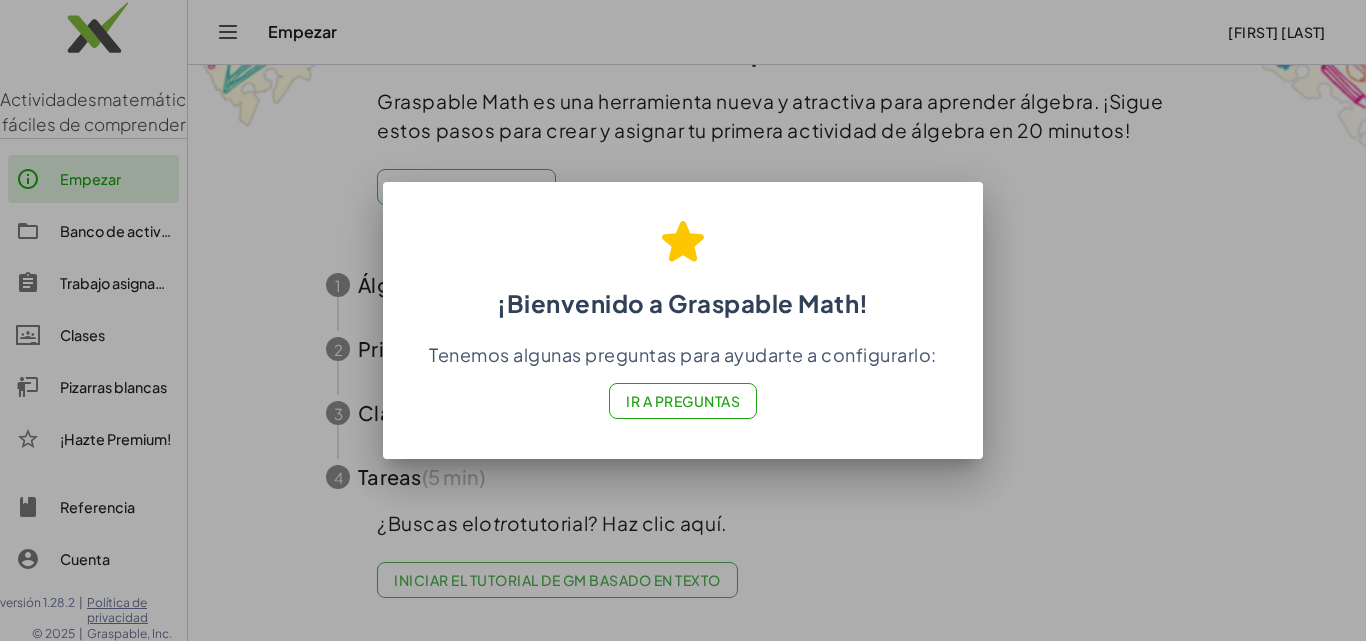 click on "Ir a Preguntas" at bounding box center [683, 401] 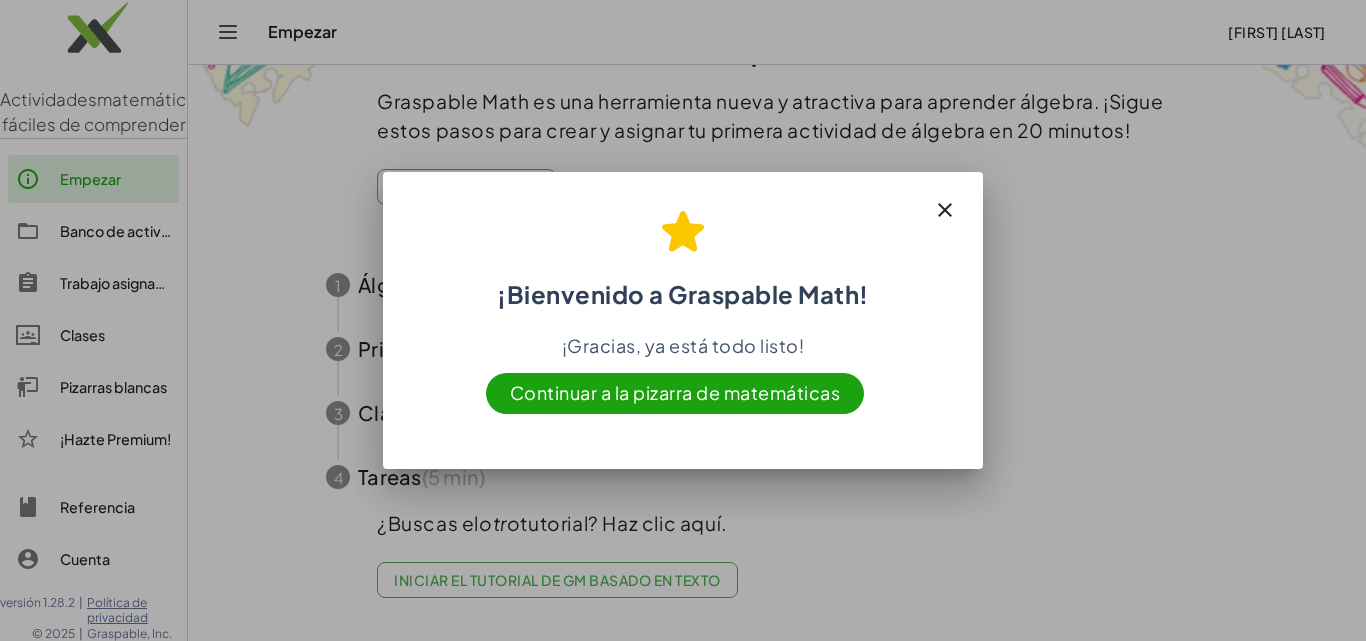 click on "Continuar a la pizarra de matemáticas" at bounding box center [675, 392] 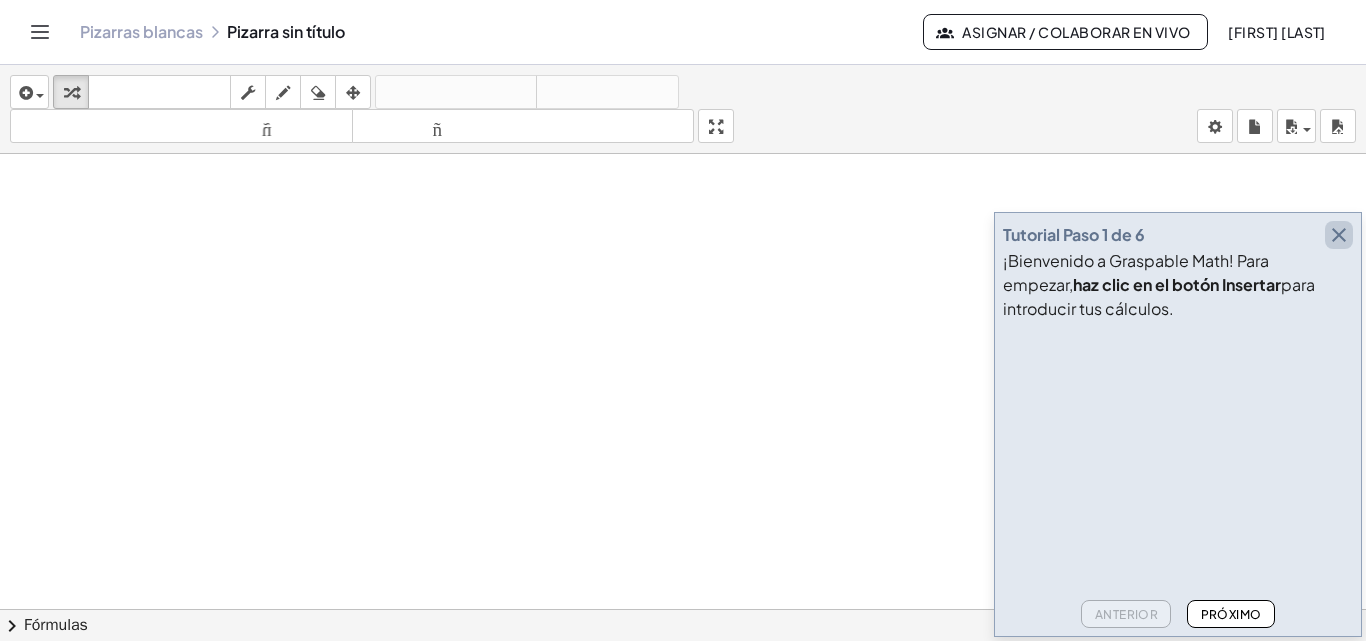 click at bounding box center [1339, 235] 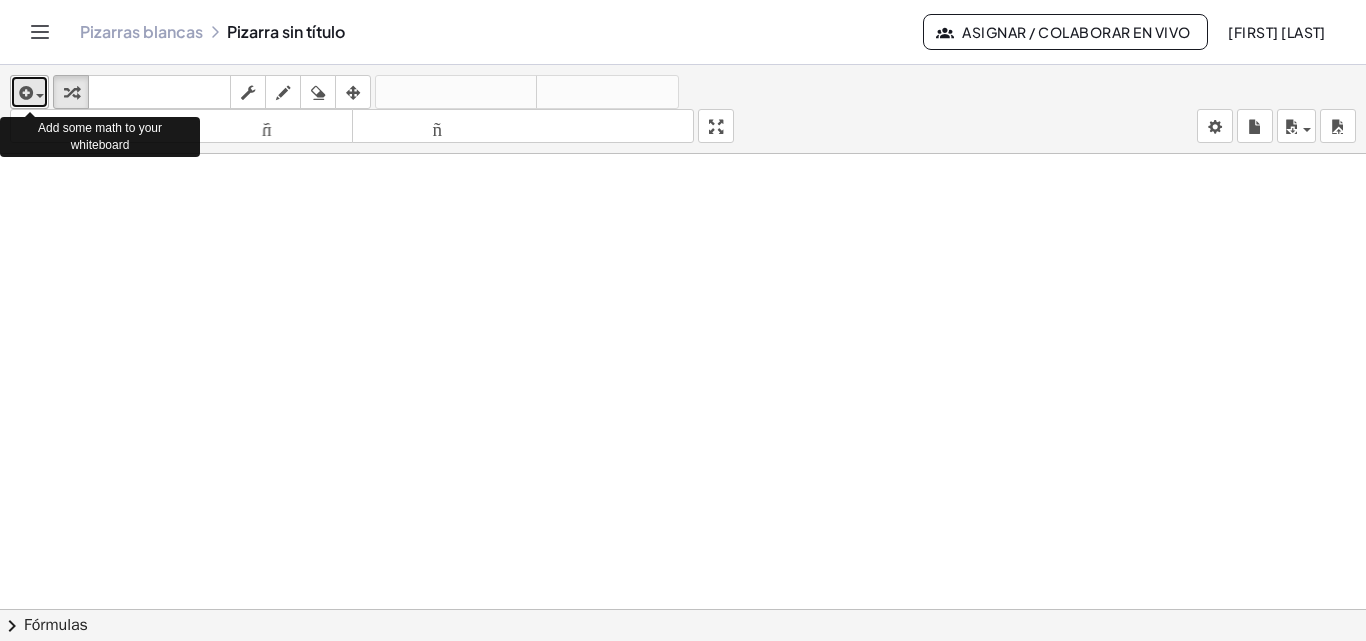 click at bounding box center (35, 95) 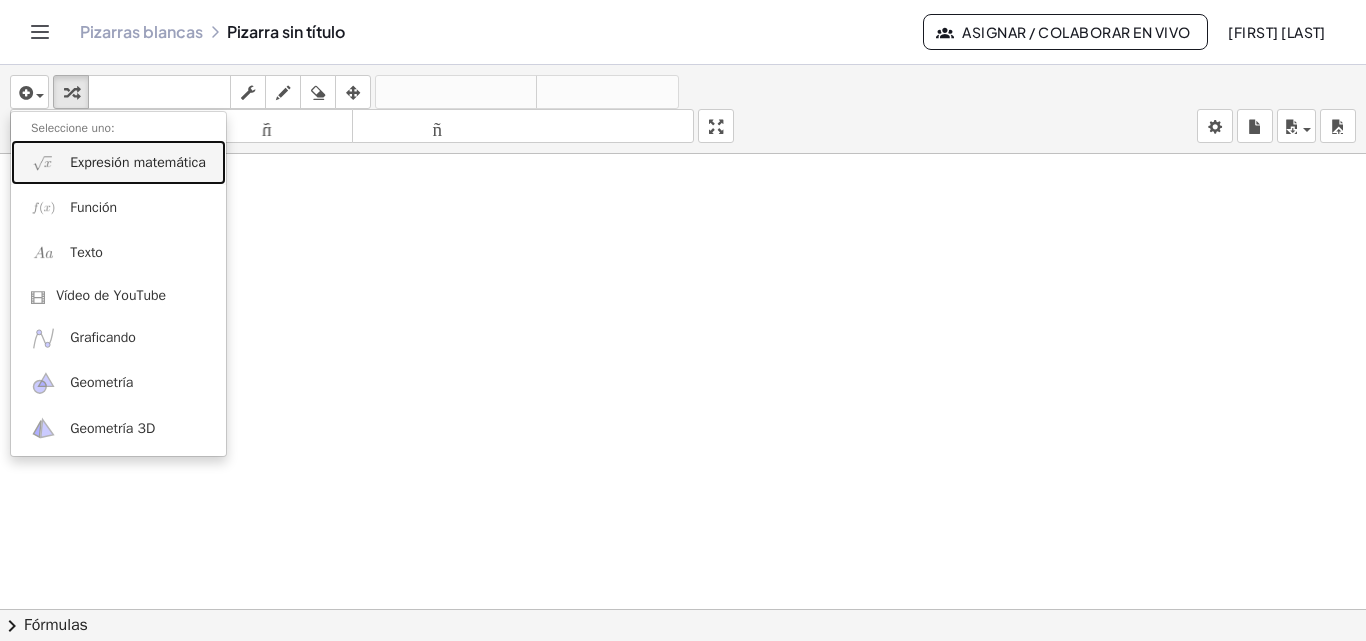 click on "Expresión matemática" at bounding box center [118, 162] 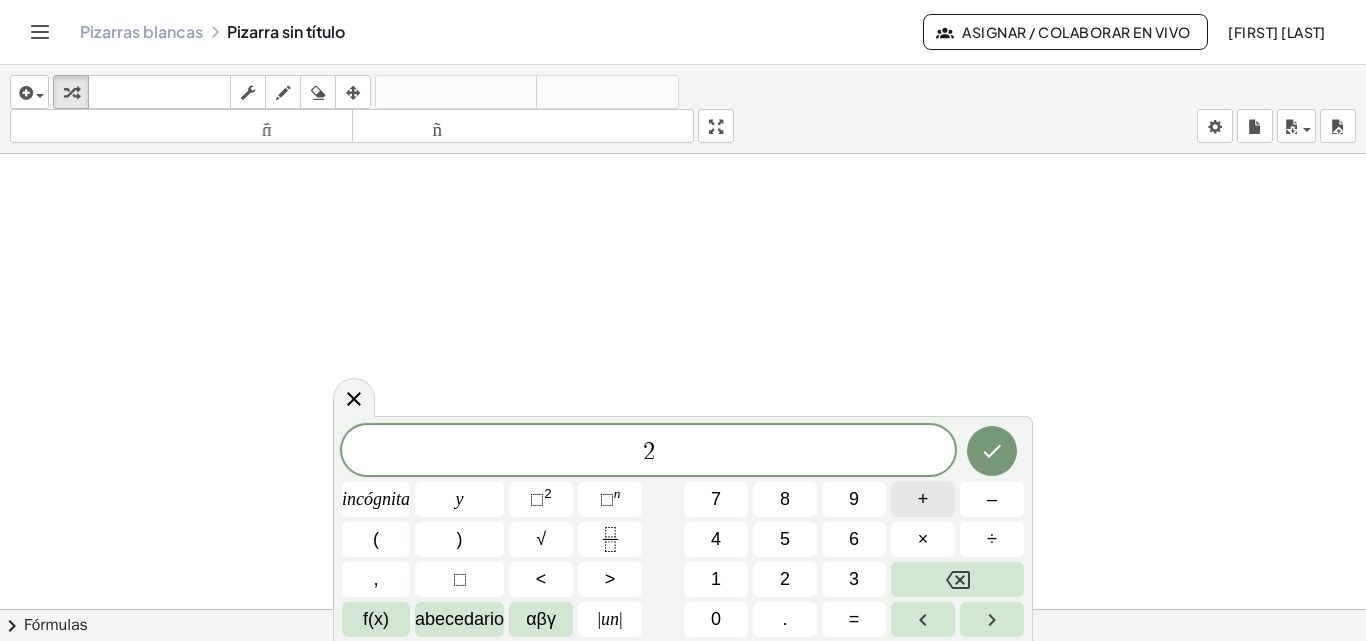 click on "+" at bounding box center (923, 499) 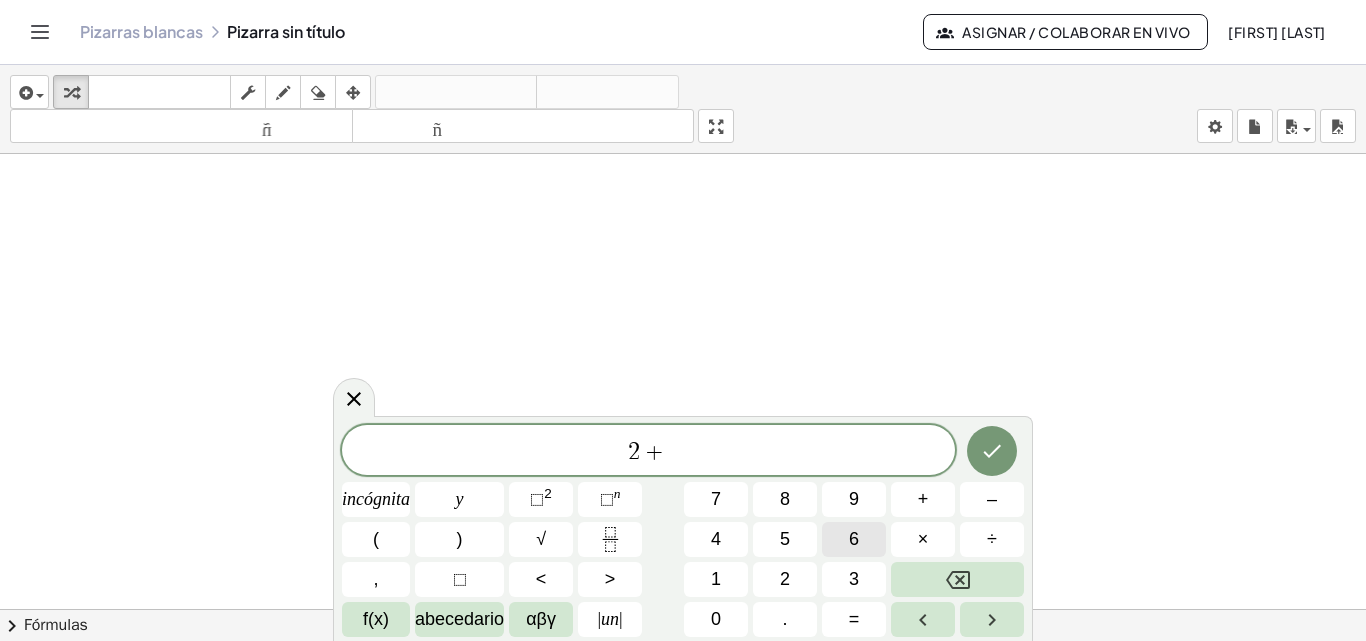 click on "6" at bounding box center (854, 539) 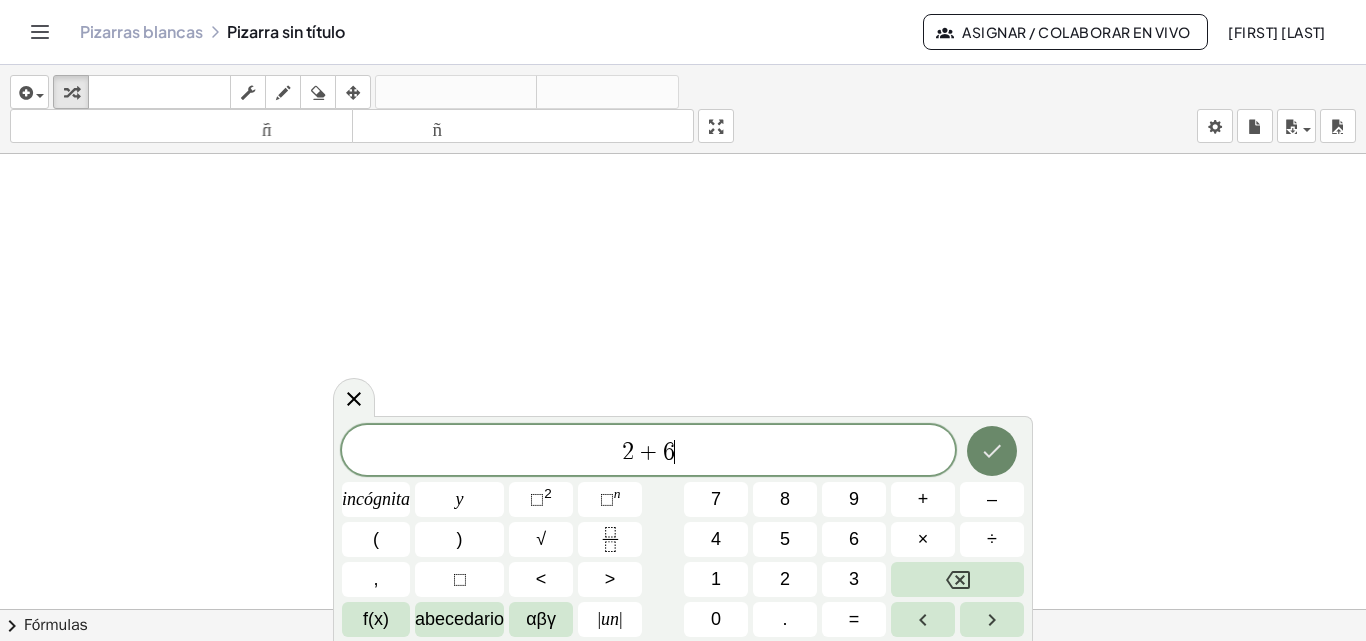 click 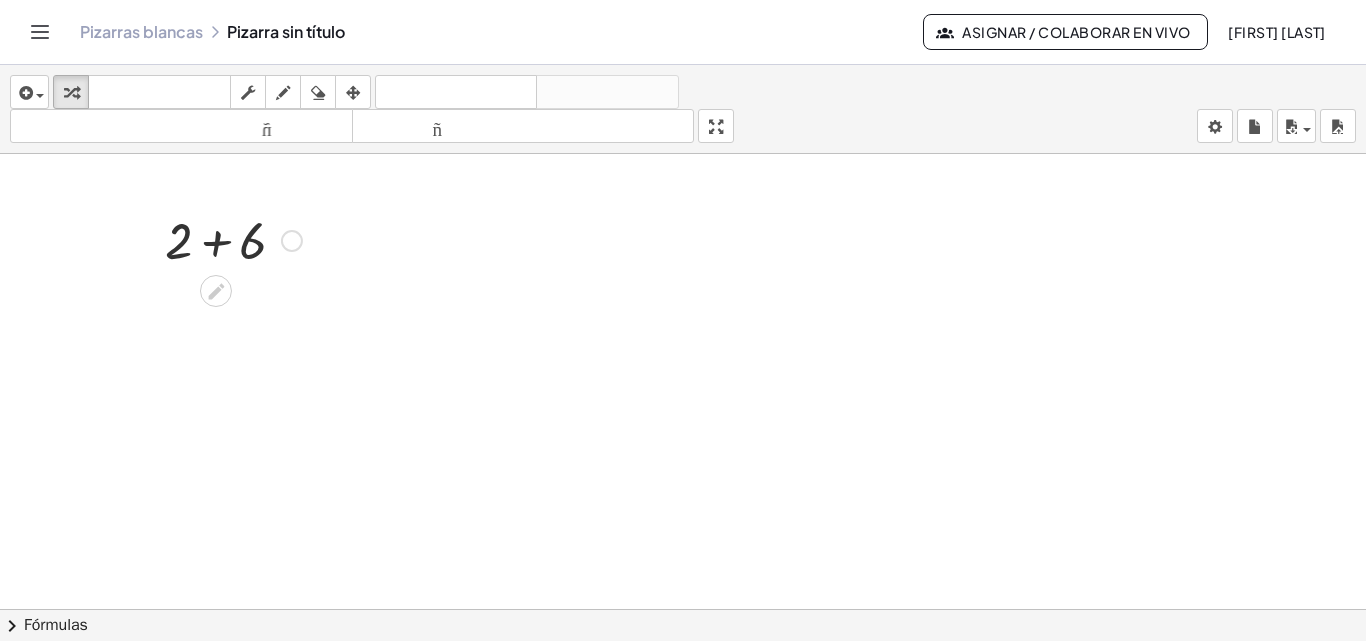 click at bounding box center [292, 241] 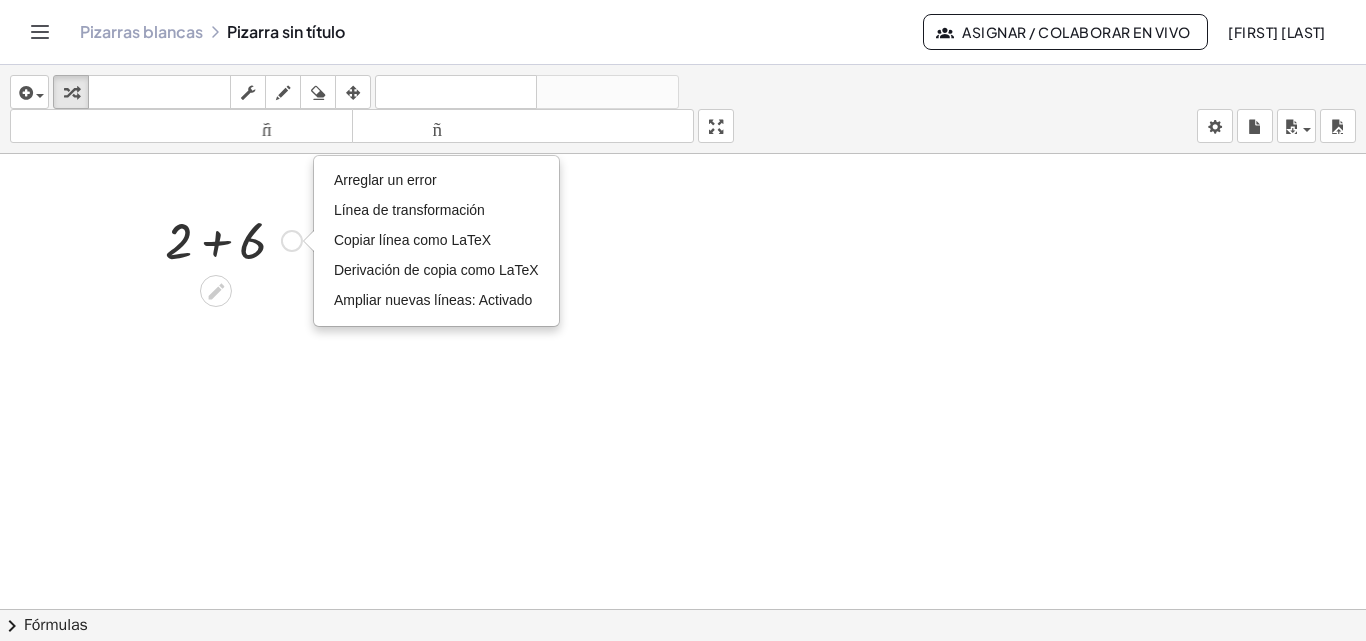 click on "Arreglar un error Línea de transformación Copiar línea como LaTeX Derivación de copia como LaTeX Ampliar nuevas líneas: Activado" at bounding box center [292, 241] 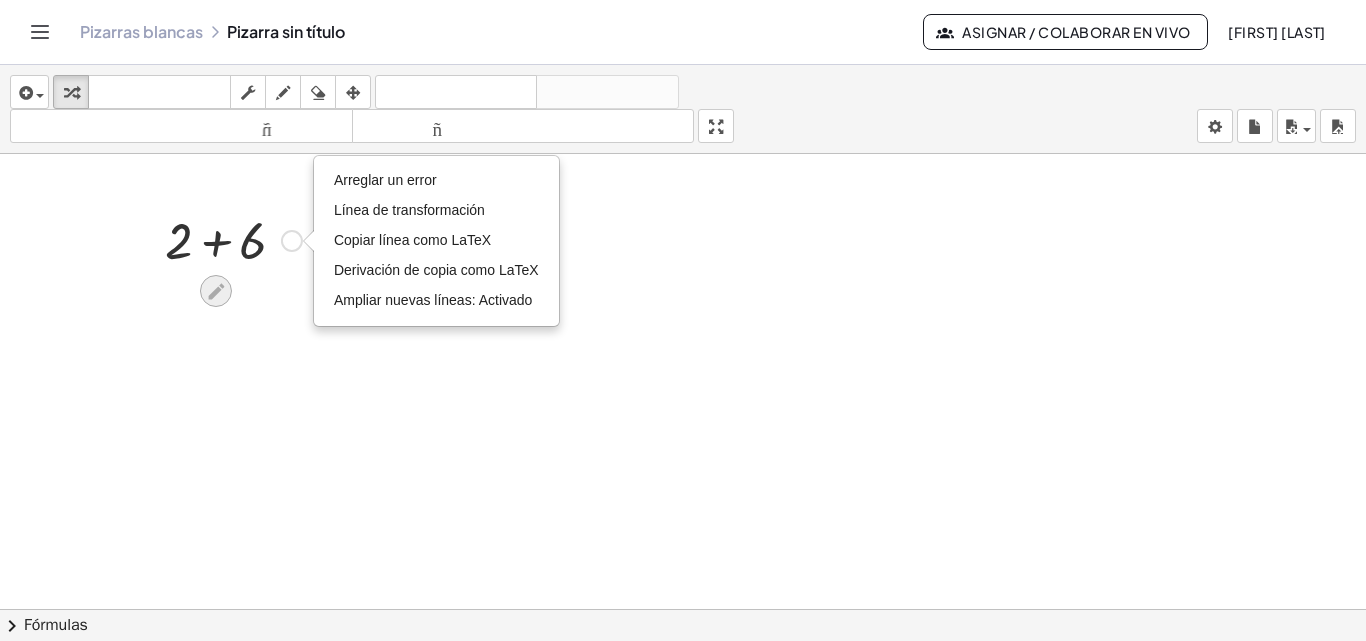 click 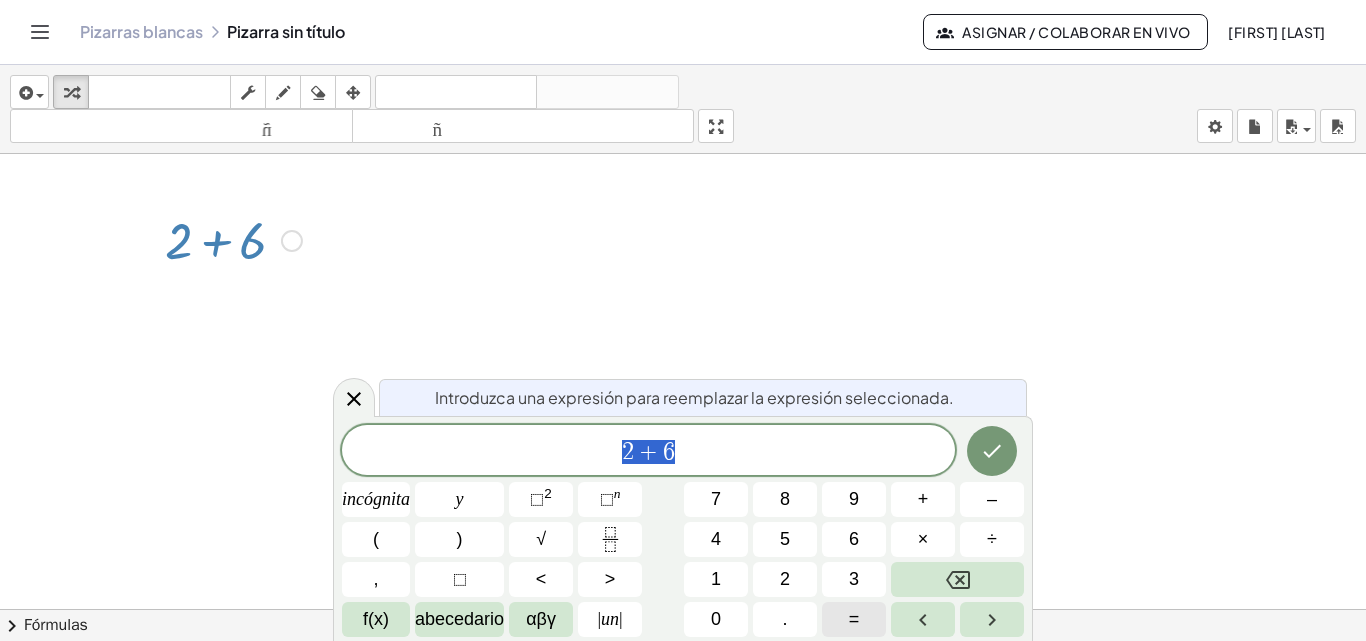 click on "=" at bounding box center [854, 619] 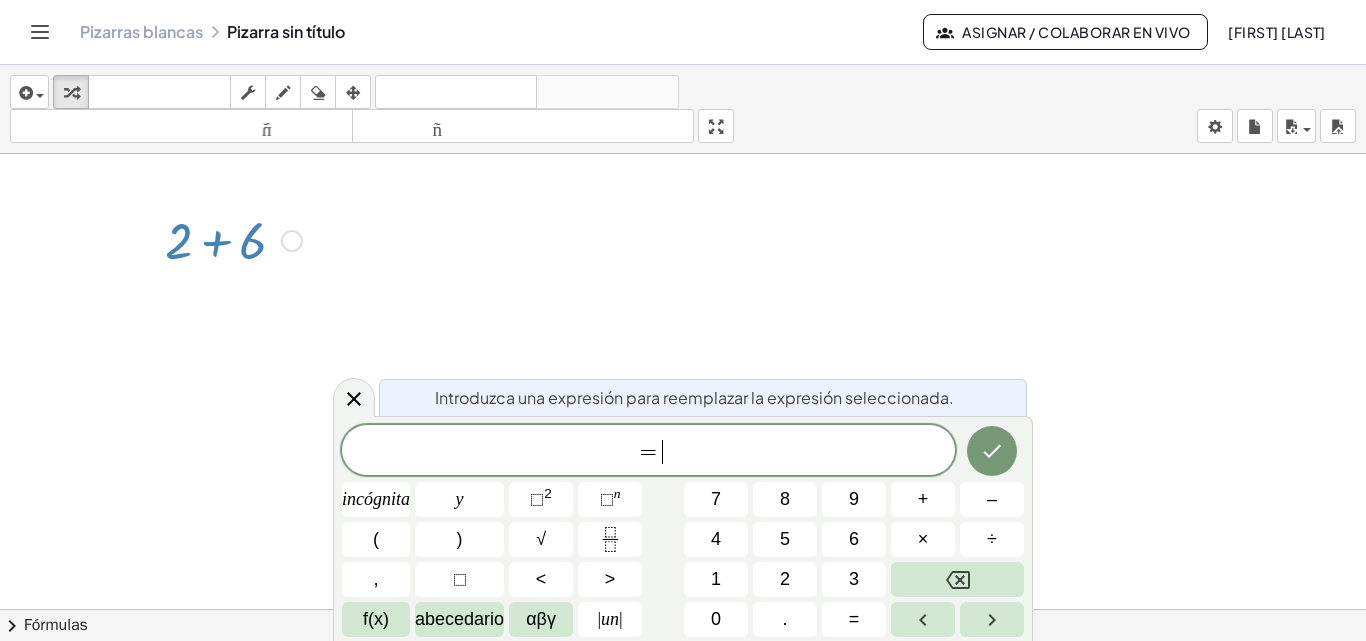 click on "Arreglar un error Línea de transformación Copiar línea como LaTeX Derivación de copia como LaTeX Ampliar nuevas líneas: Activado" at bounding box center (292, 241) 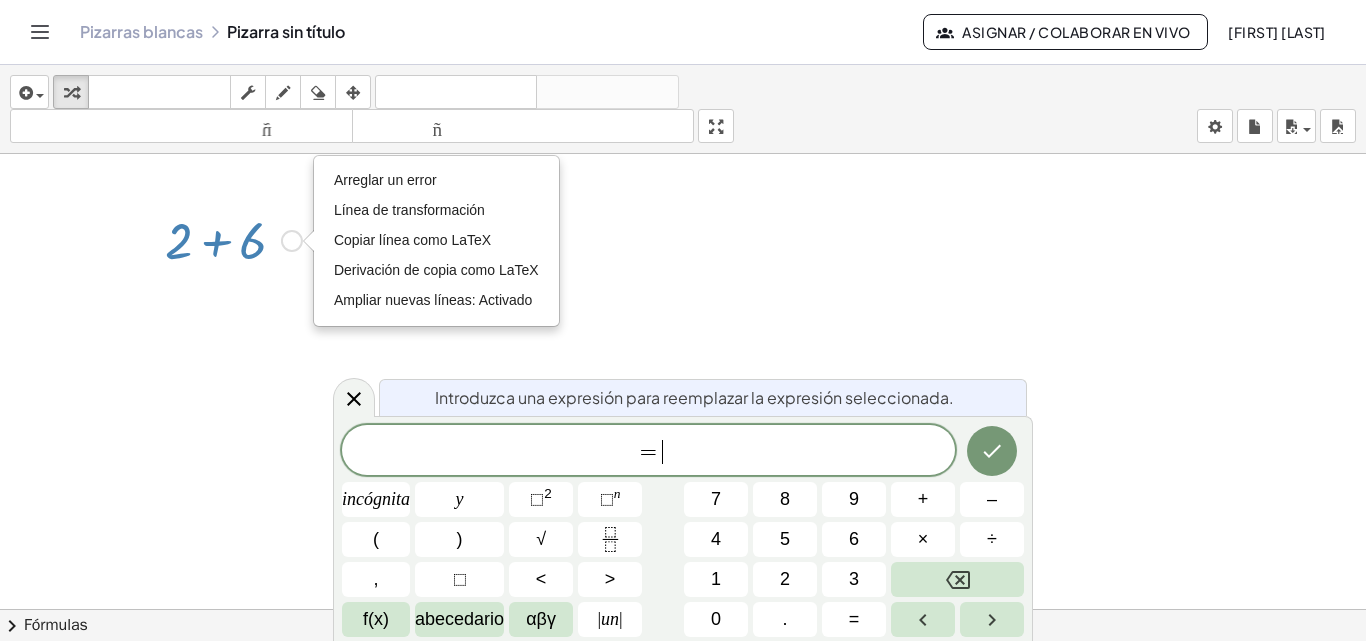 click on "Arreglar un error Línea de transformación Copiar línea como LaTeX Derivación de copia como LaTeX Ampliar nuevas líneas: Activado" at bounding box center (292, 241) 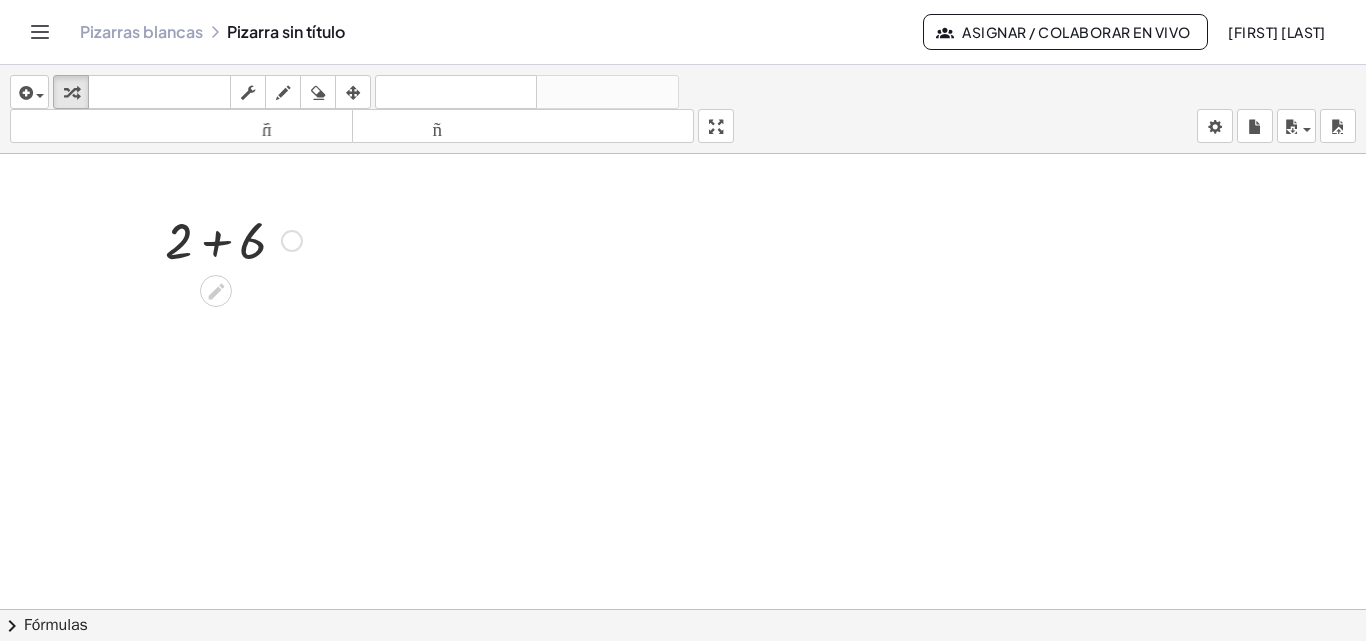 click at bounding box center [233, 239] 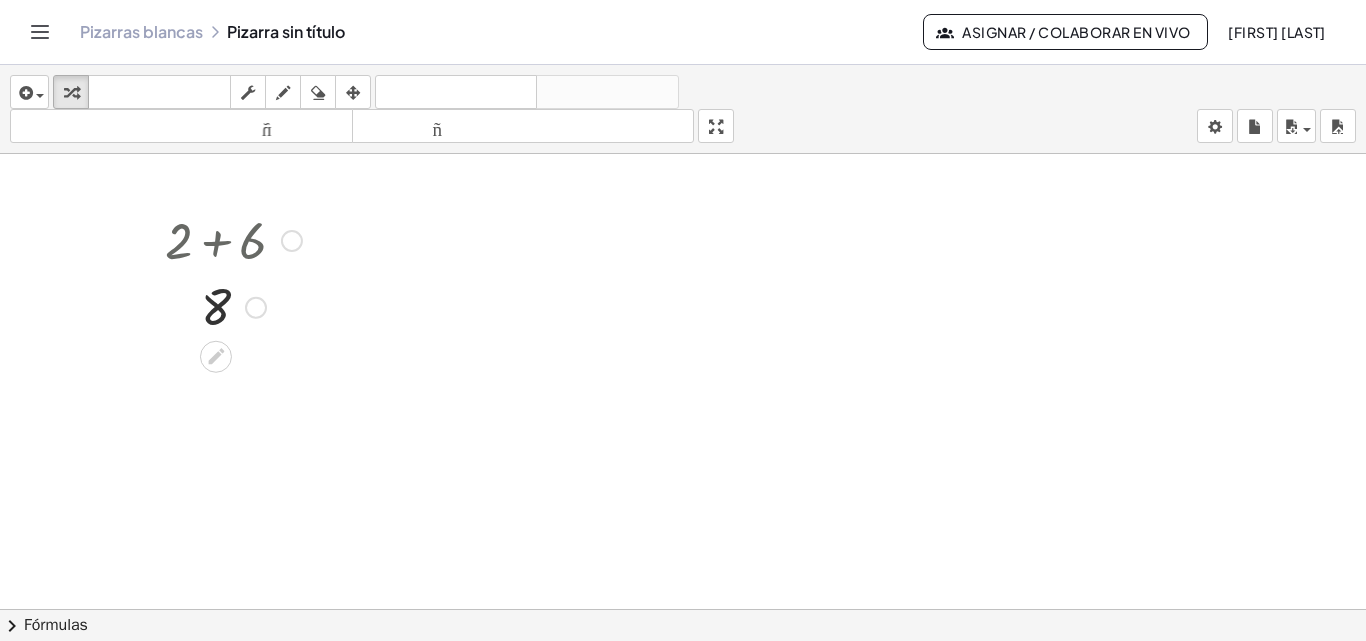 click at bounding box center [292, 241] 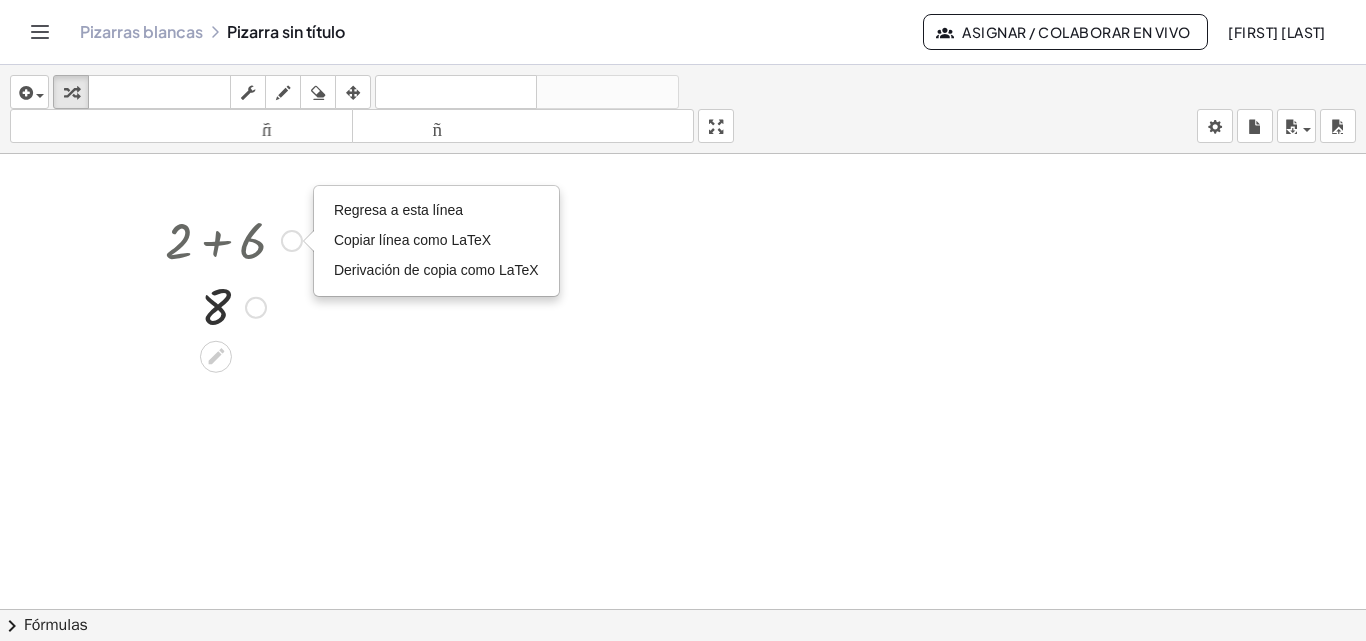 click at bounding box center [233, 239] 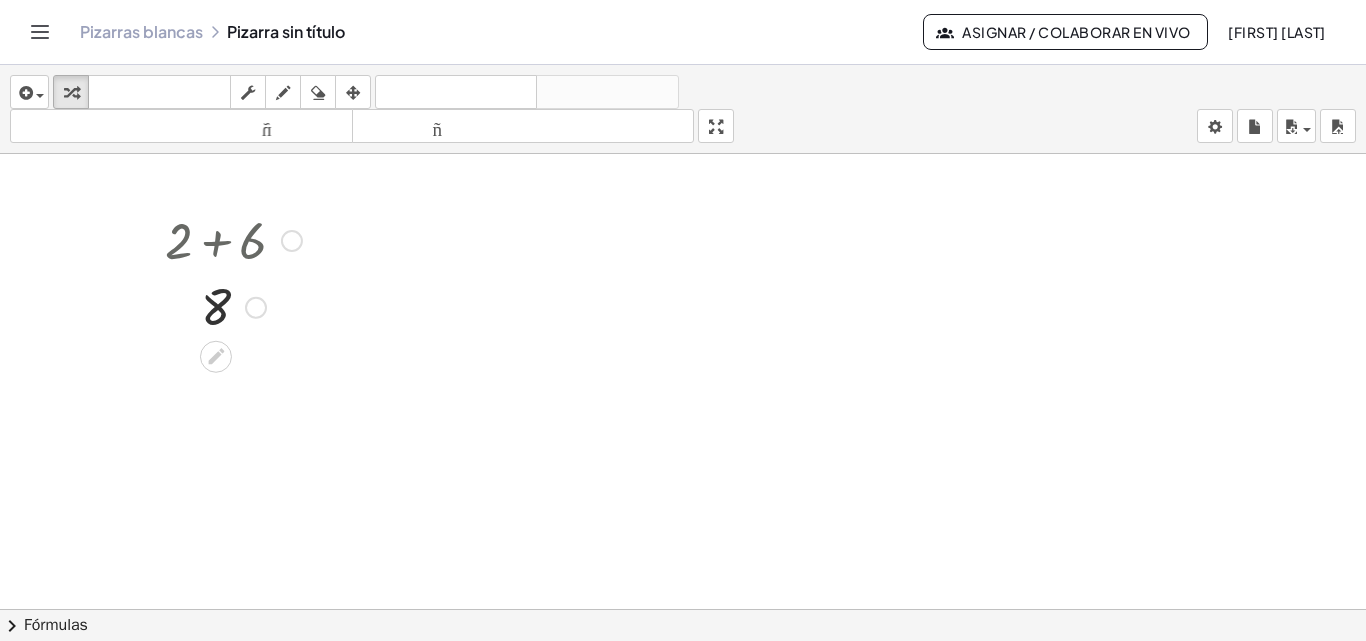 click at bounding box center [233, 306] 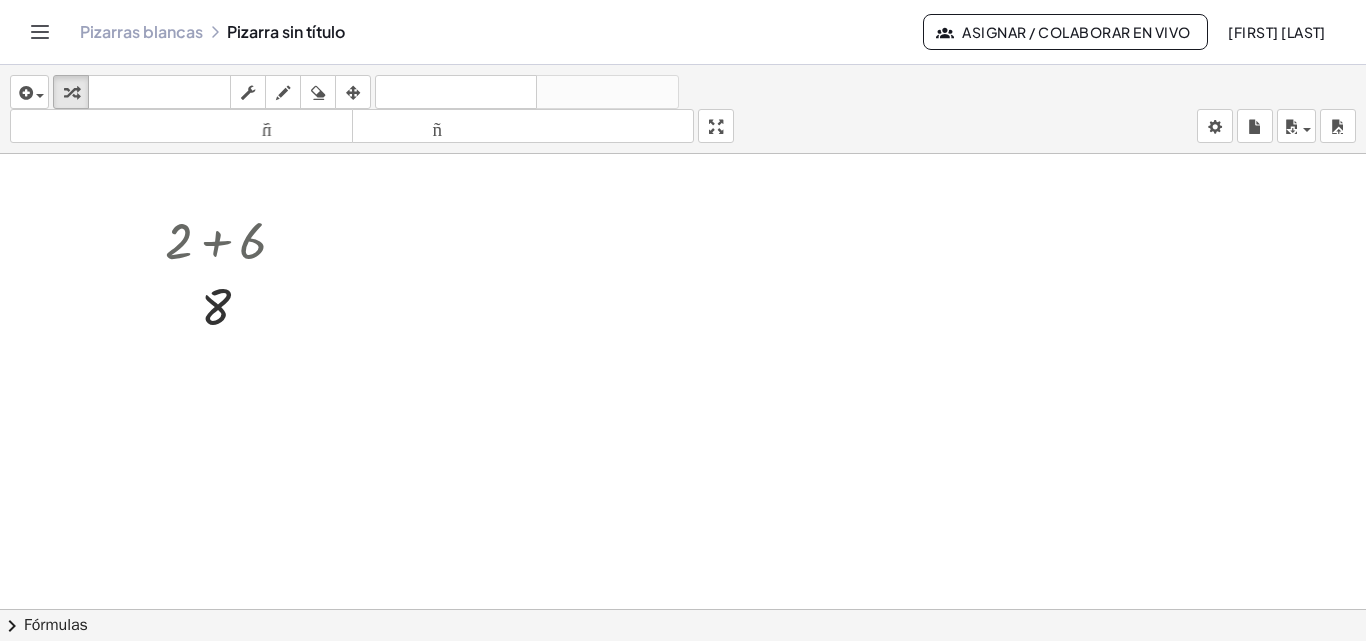 click at bounding box center (683, 623) 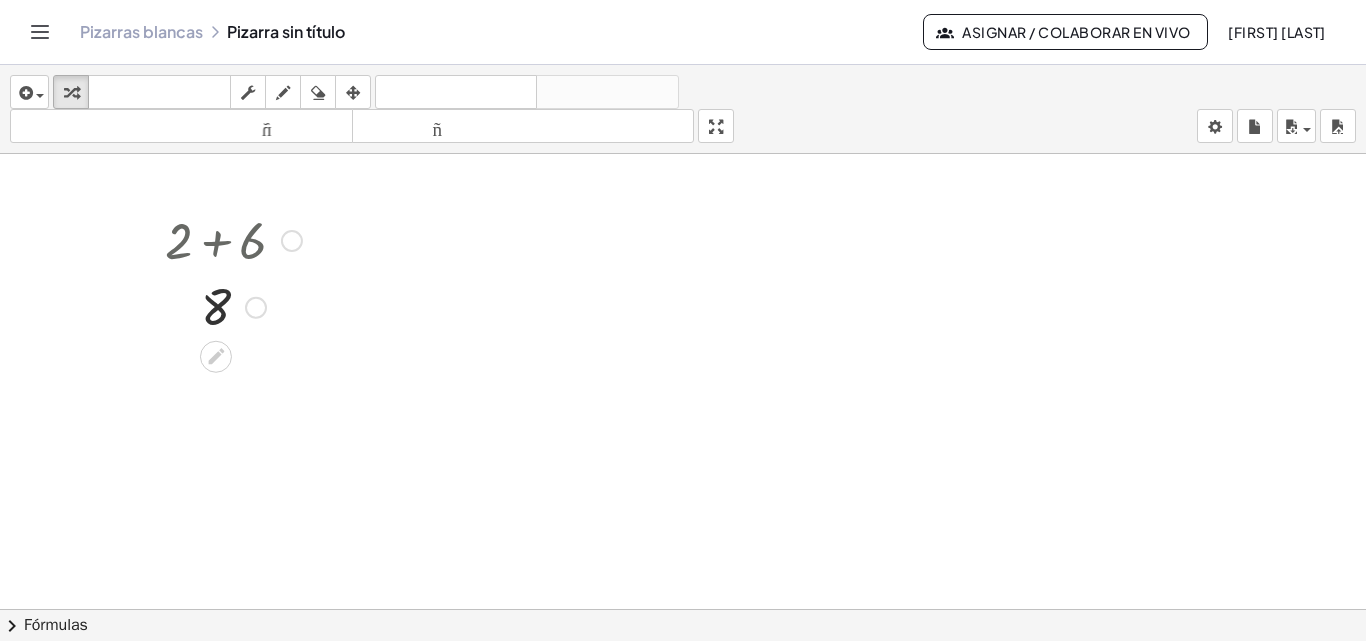 click at bounding box center (233, 239) 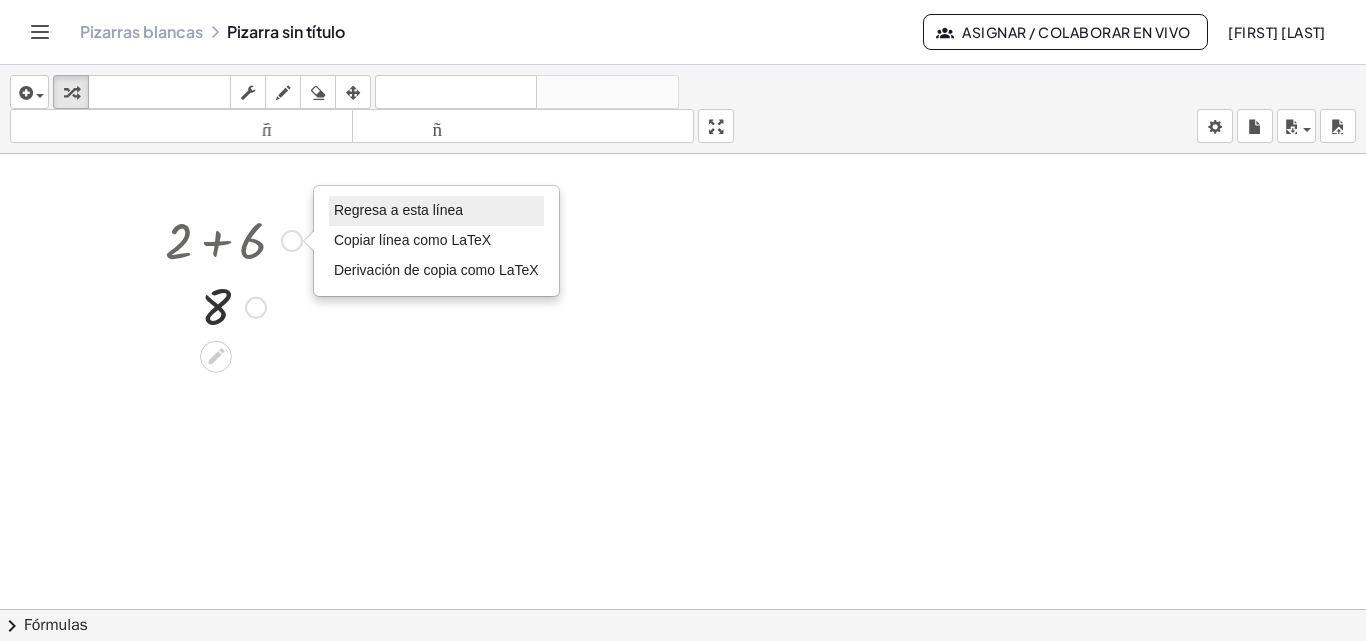 click on "Regresa a esta línea" at bounding box center [436, 211] 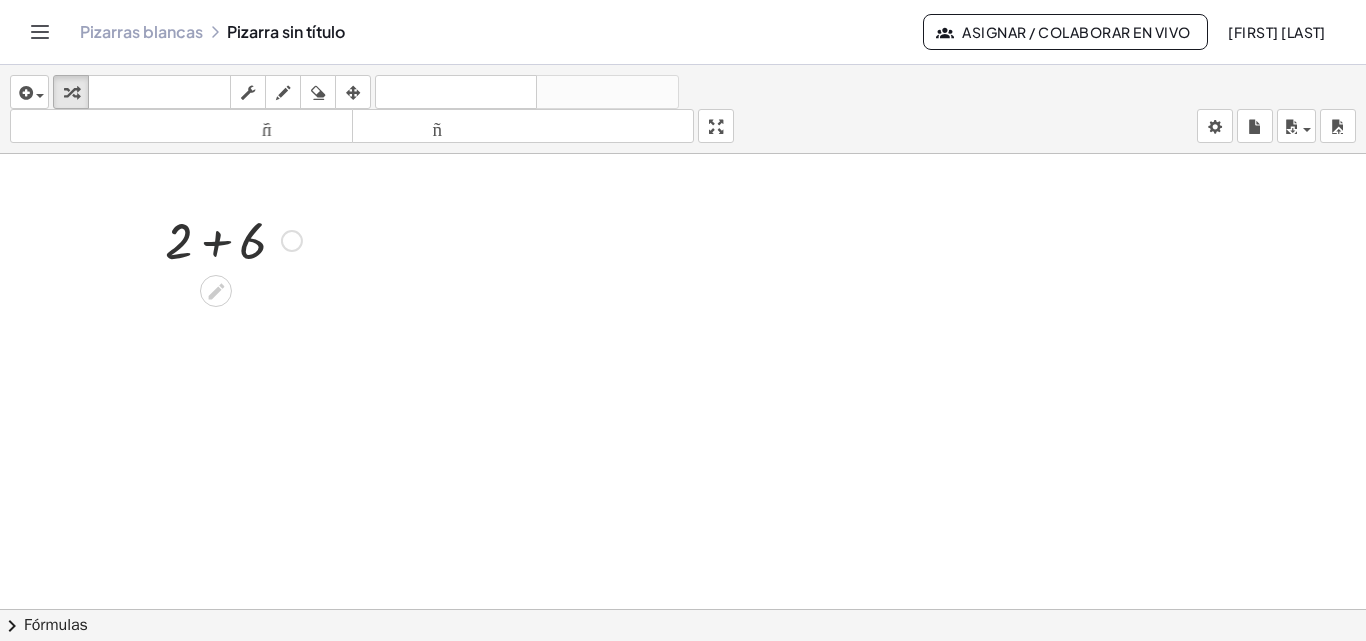 click at bounding box center [233, 239] 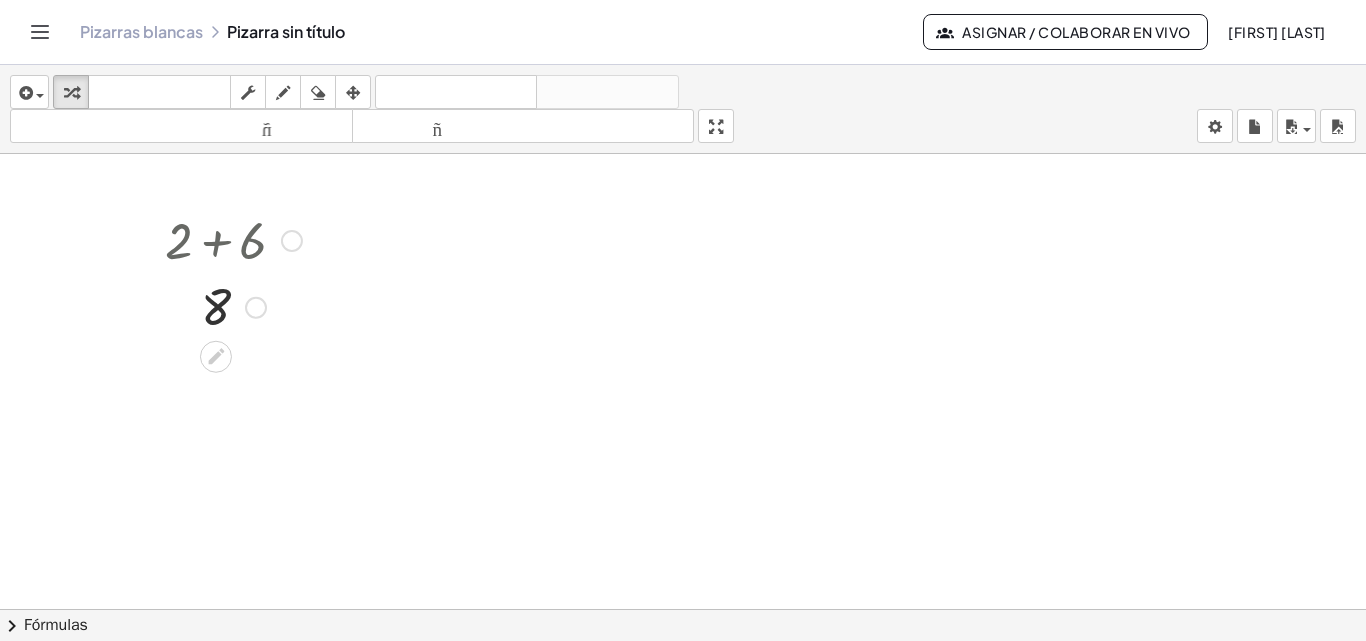 click on "Regresa a esta línea Copiar línea como LaTeX Derivación de copia como LaTeX" at bounding box center (256, 308) 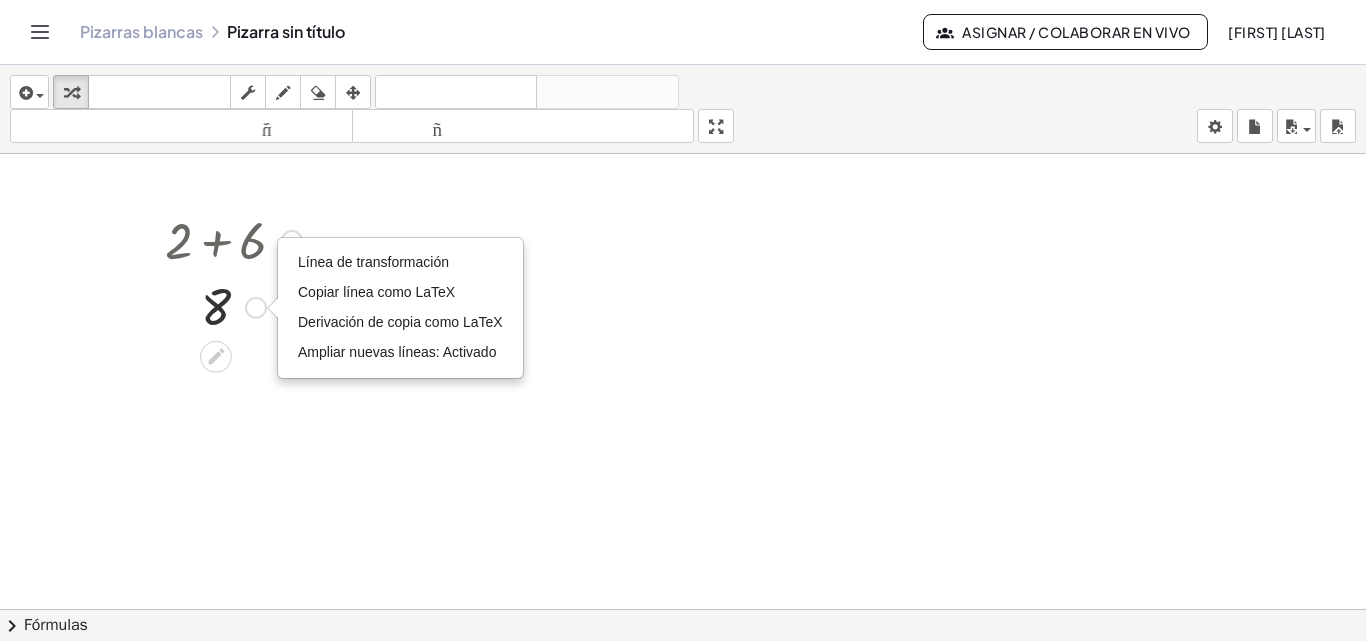 click at bounding box center (292, 241) 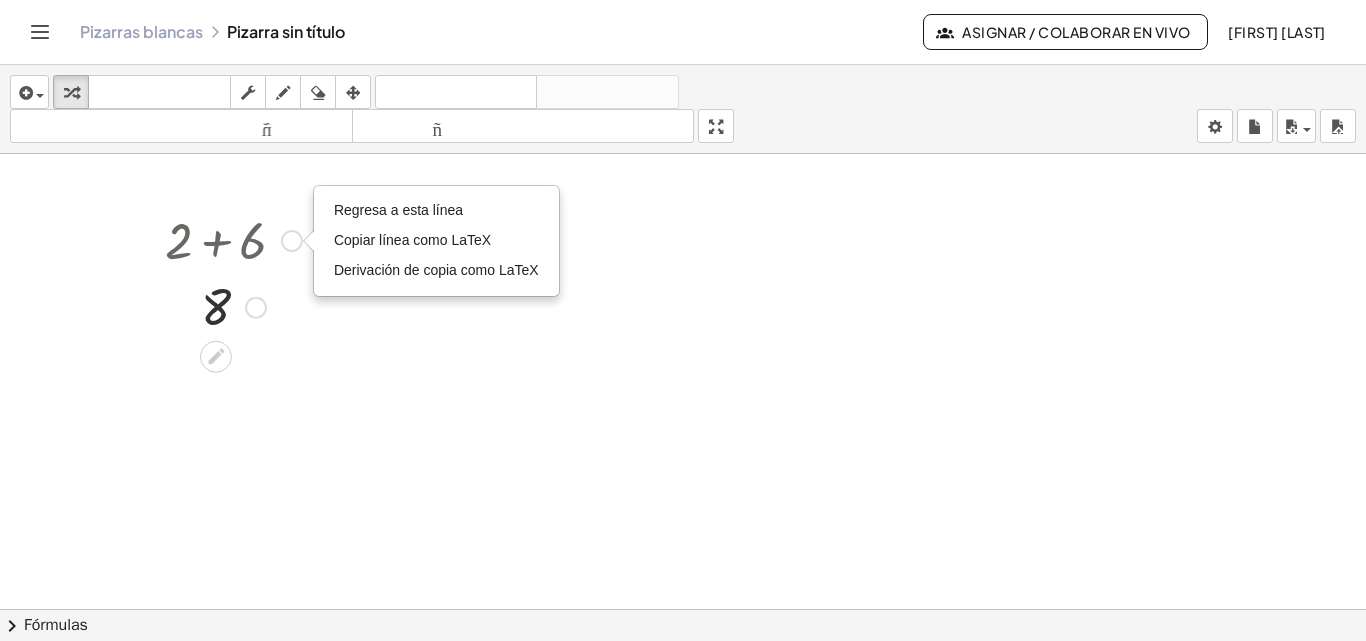 click at bounding box center [233, 239] 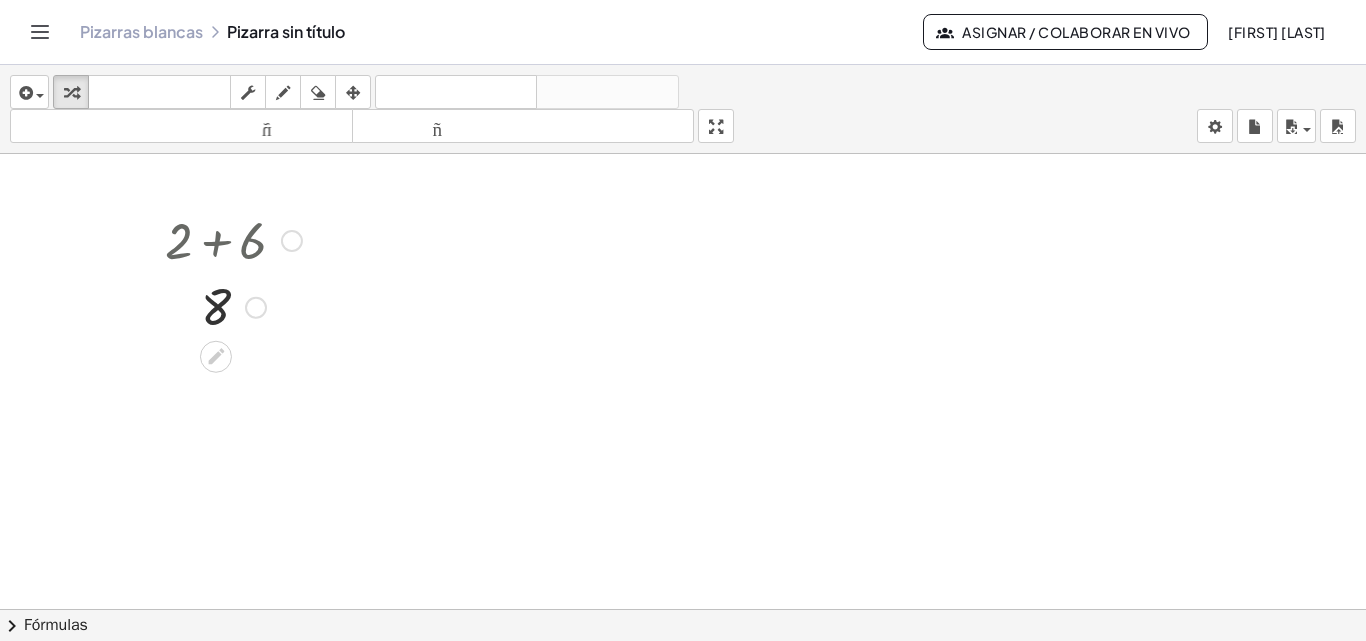 drag, startPoint x: 279, startPoint y: 235, endPoint x: 290, endPoint y: 236, distance: 11.045361 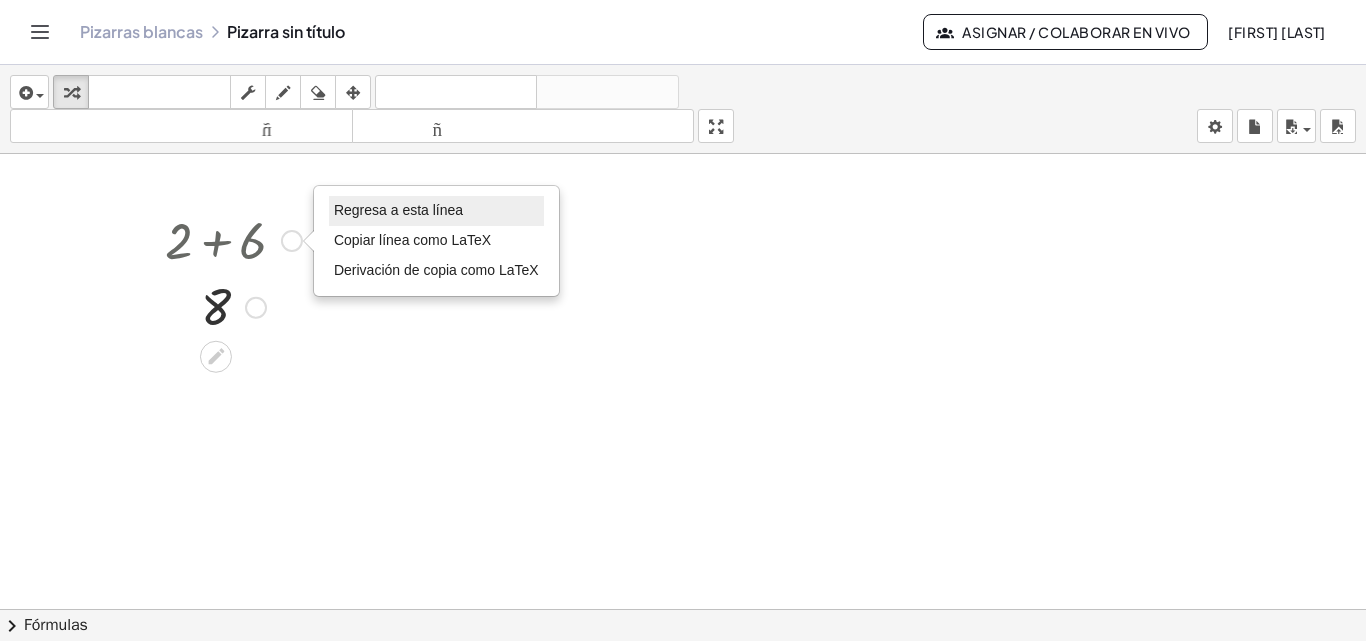 click on "Regresa a esta línea" at bounding box center (436, 211) 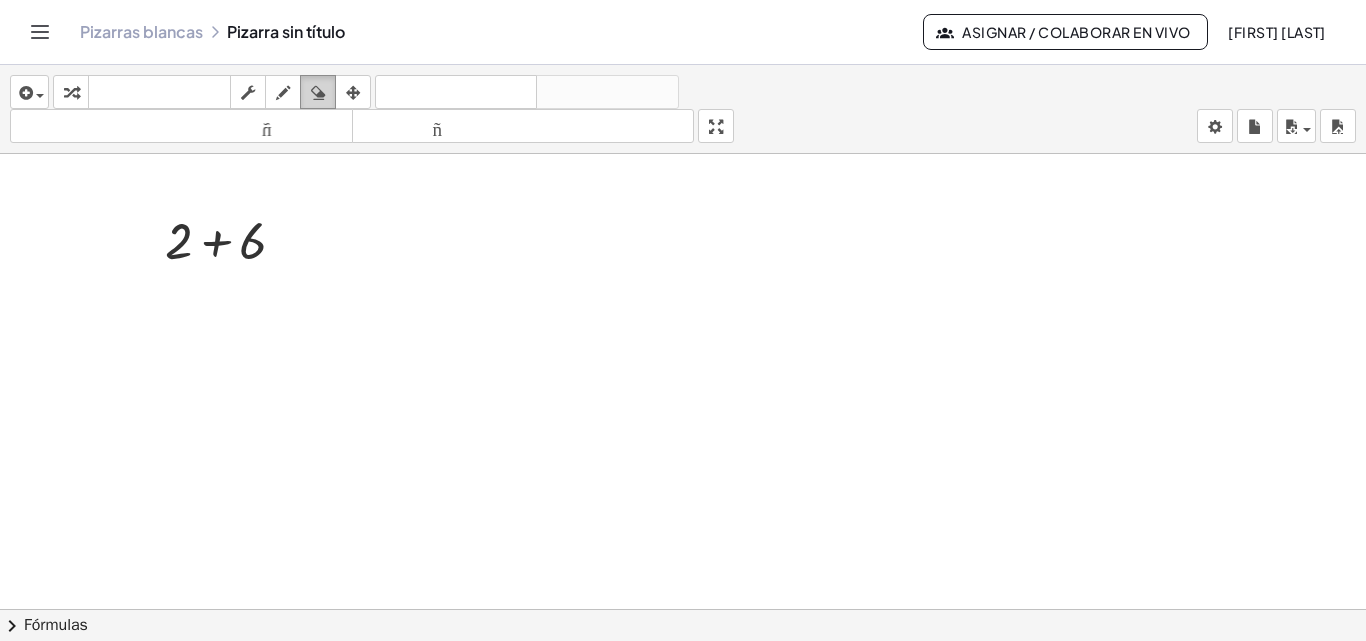 click at bounding box center (318, 92) 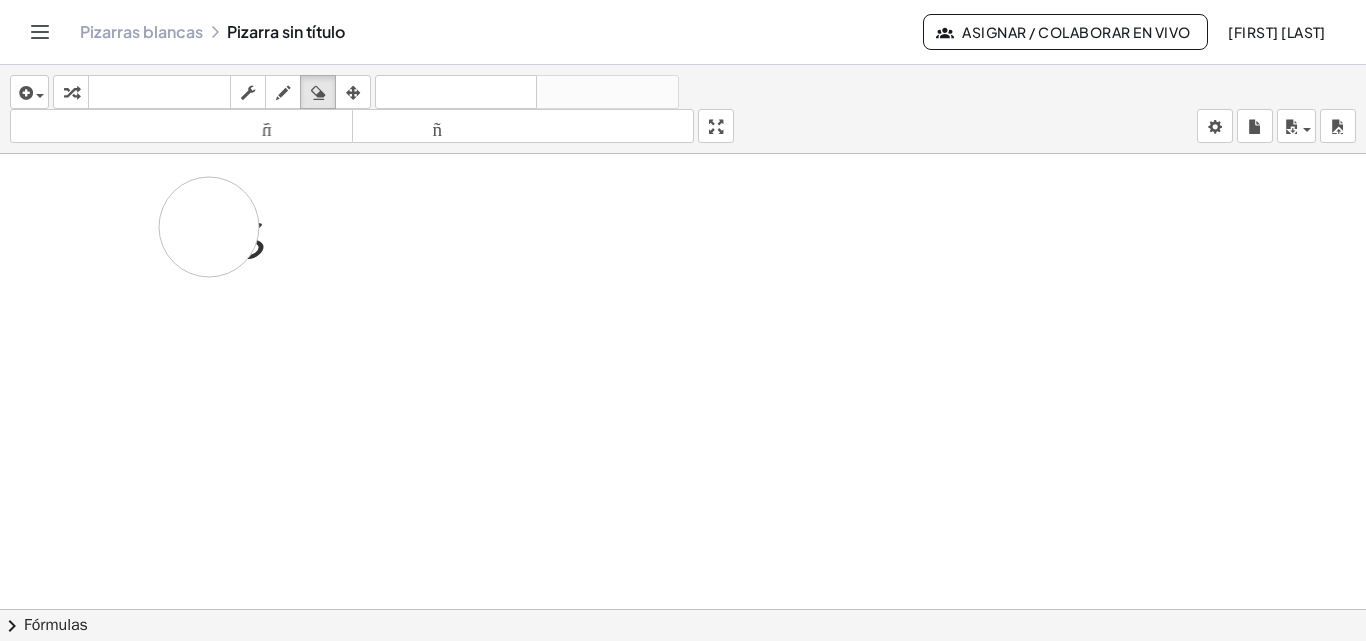 drag, startPoint x: 165, startPoint y: 236, endPoint x: 211, endPoint y: 227, distance: 46.872166 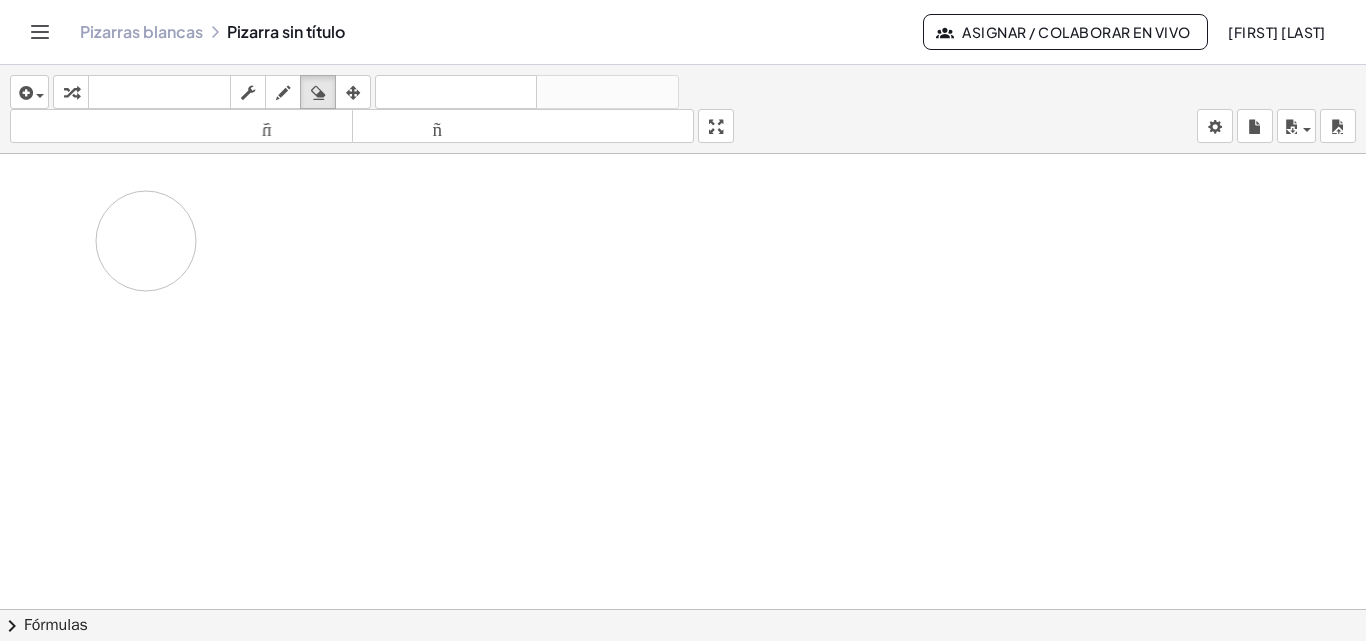 drag, startPoint x: 249, startPoint y: 236, endPoint x: 356, endPoint y: 324, distance: 138.5388 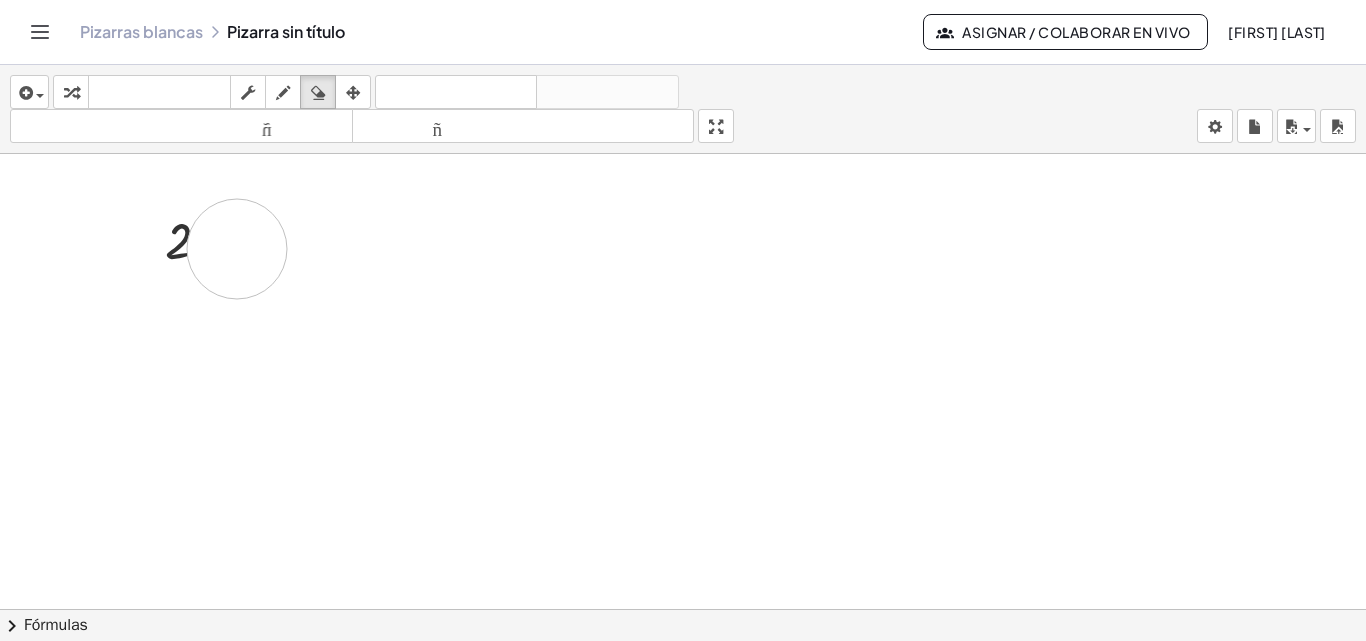 click at bounding box center [683, 623] 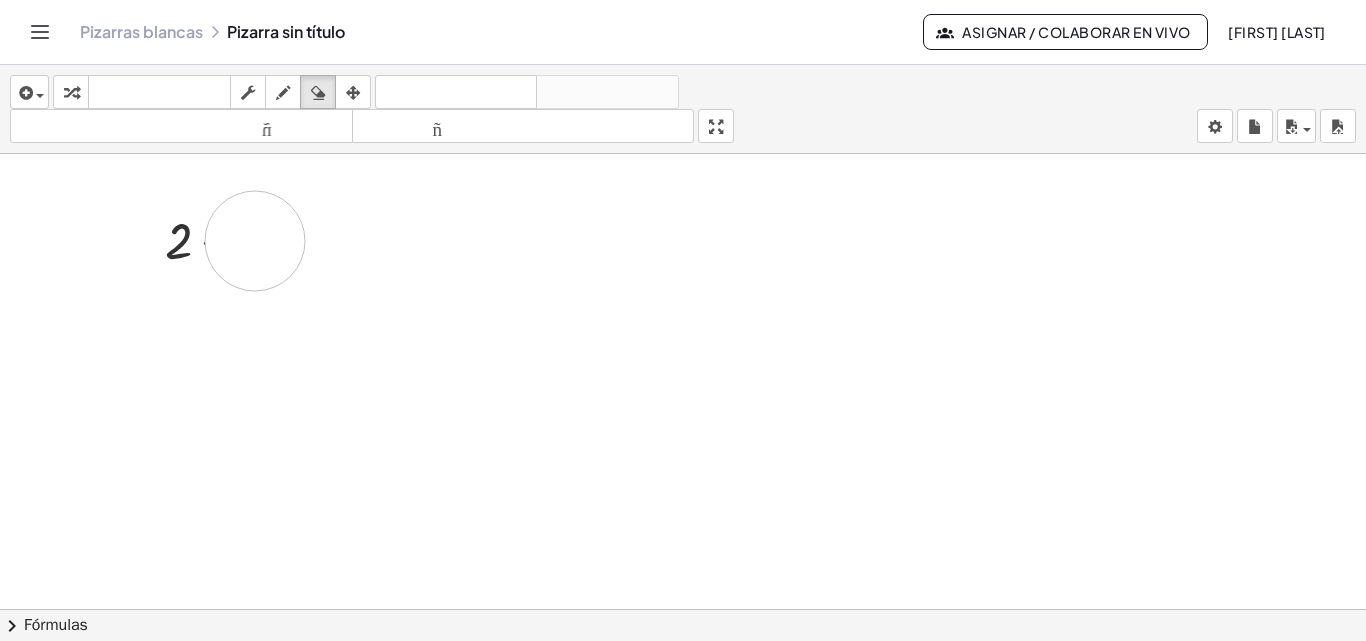 click at bounding box center [683, 623] 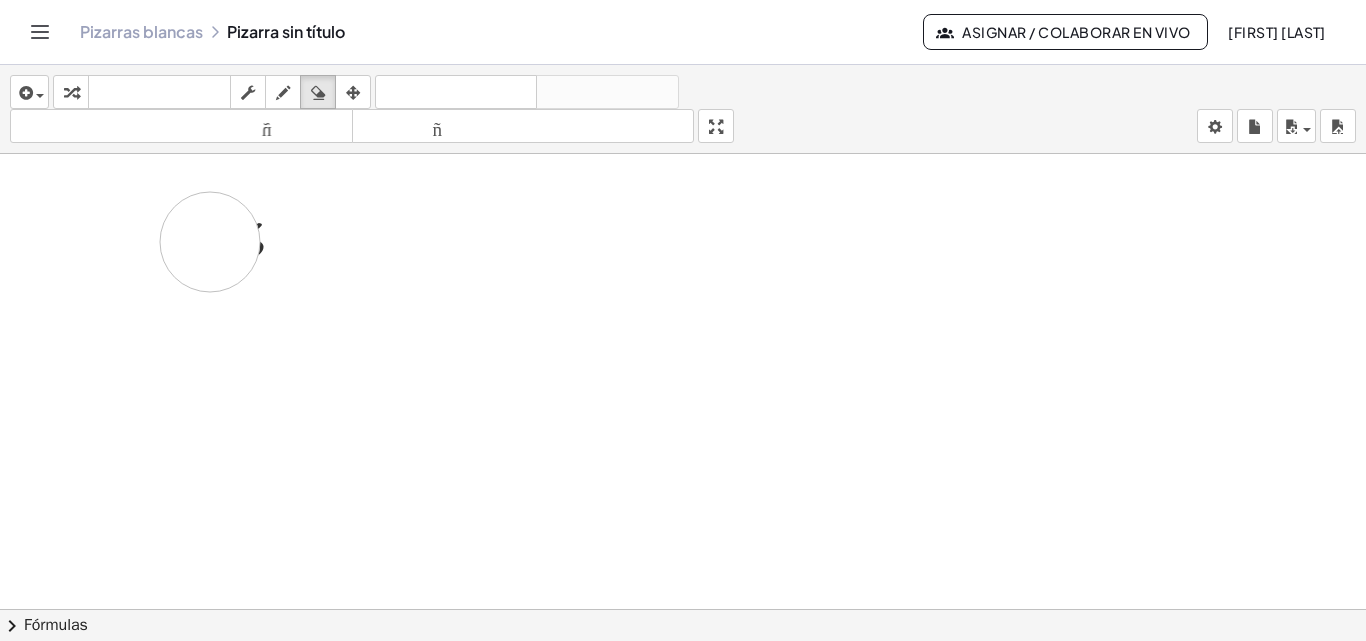 click at bounding box center (683, 623) 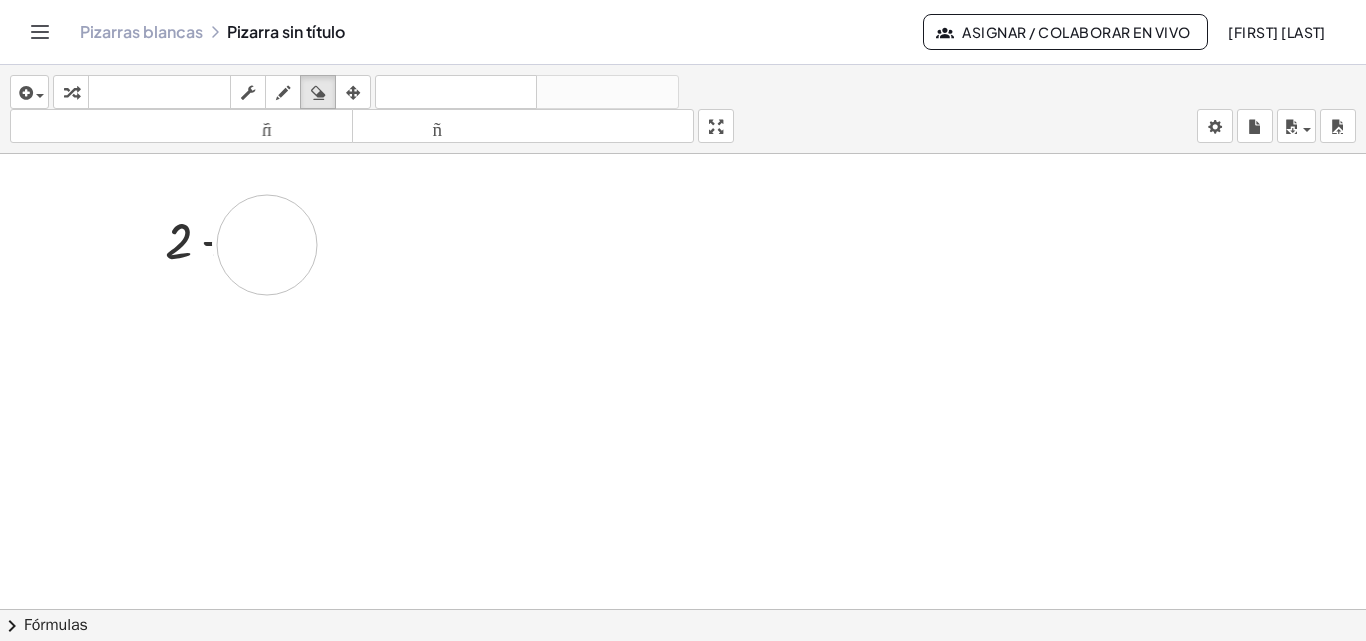click at bounding box center (683, 623) 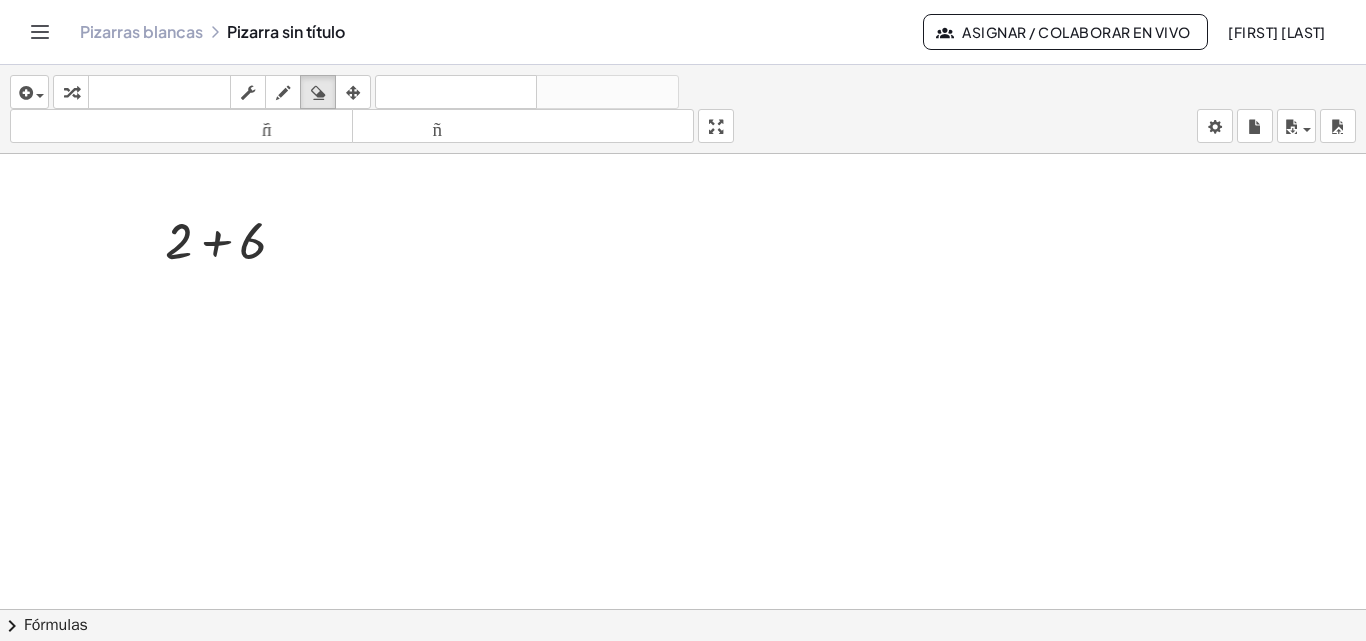 click at bounding box center (683, 623) 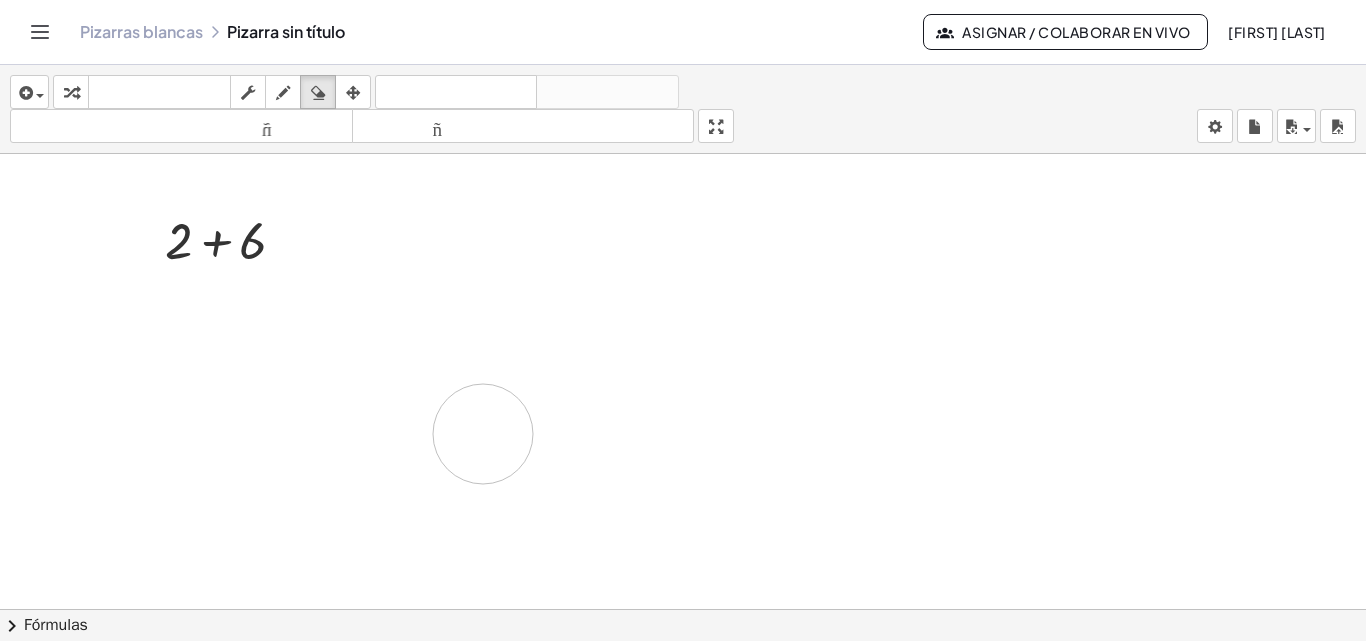 click at bounding box center (683, 623) 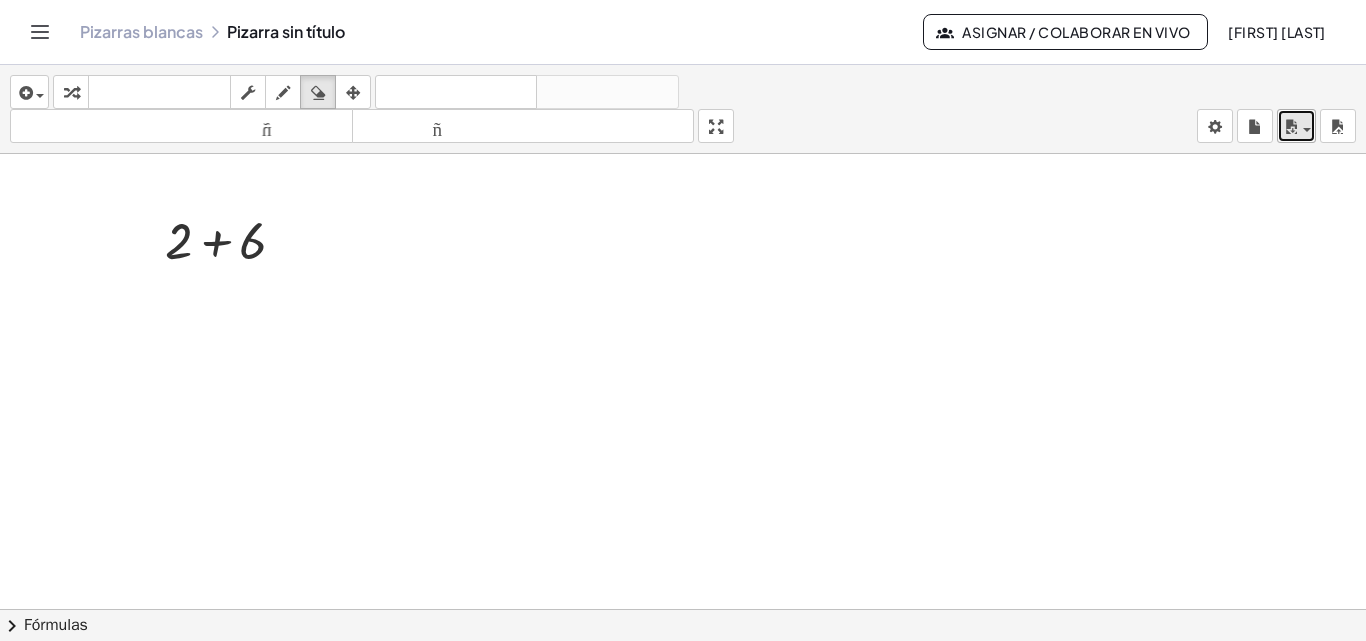 click at bounding box center [1291, 127] 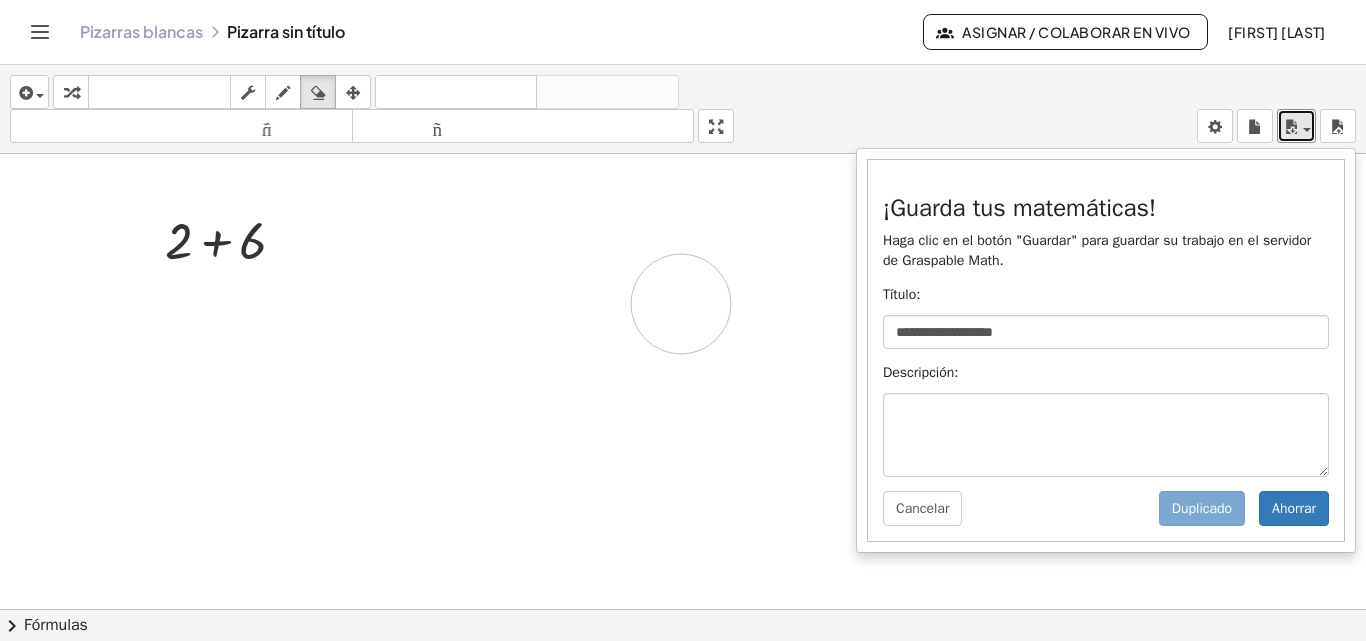 click at bounding box center (683, 623) 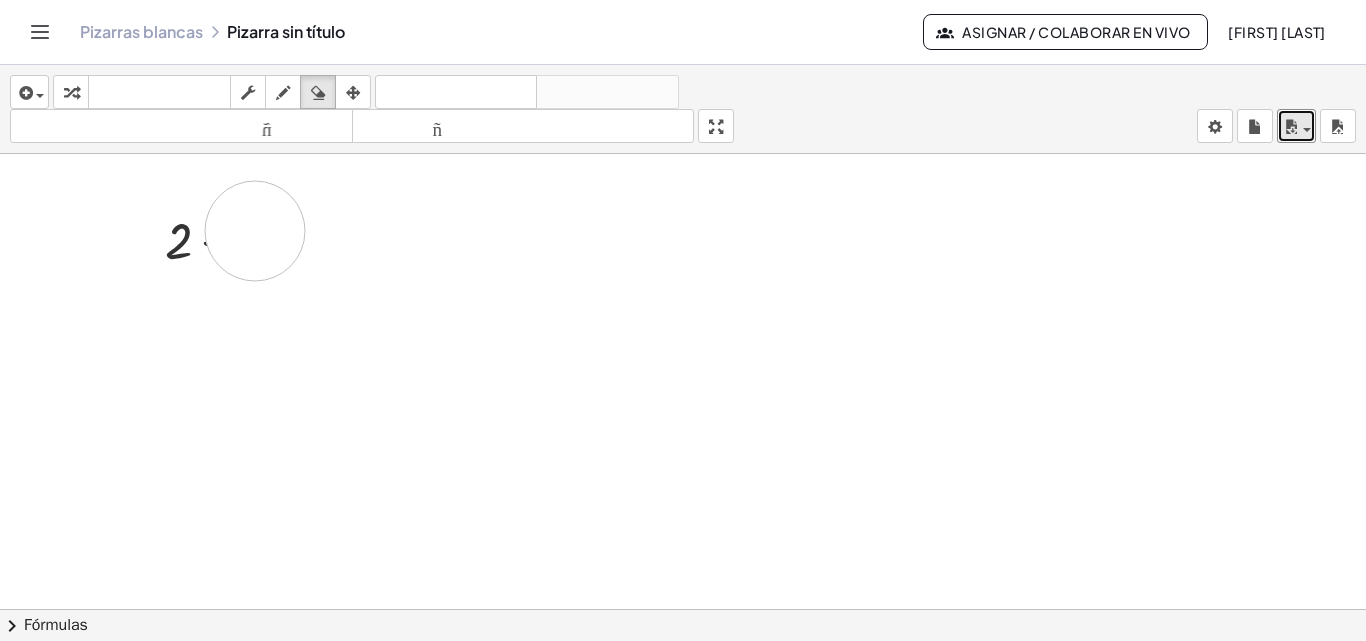 click at bounding box center (683, 623) 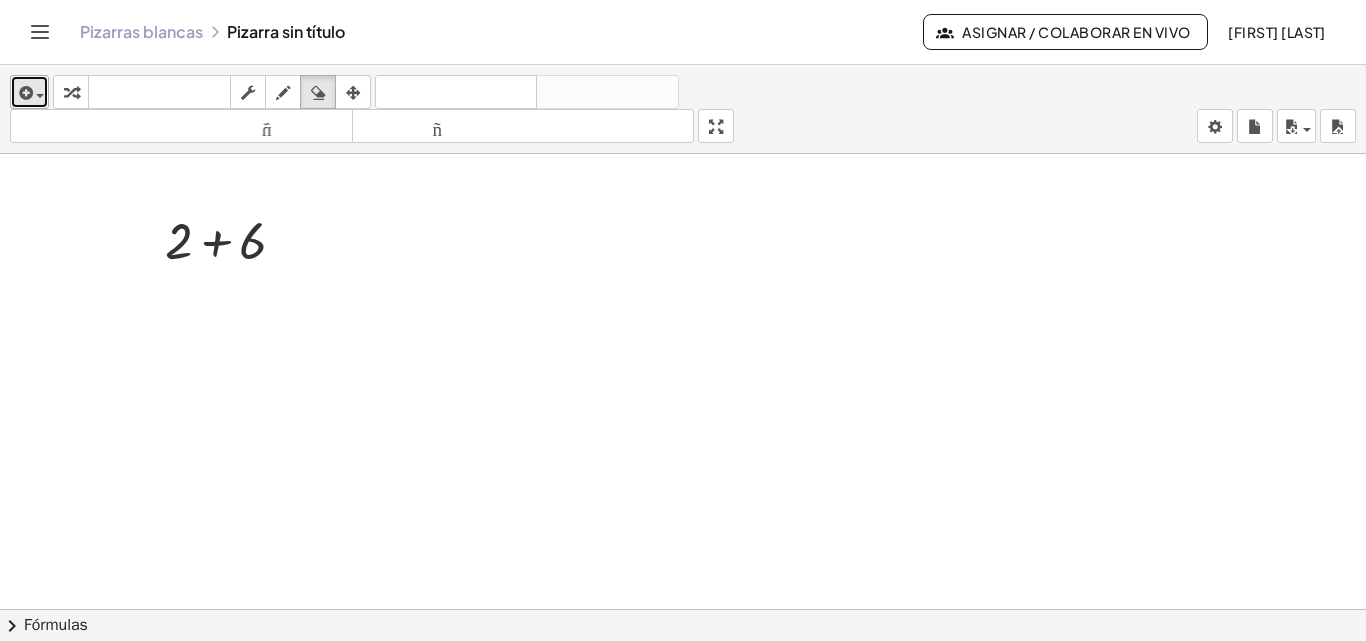 click at bounding box center (40, 96) 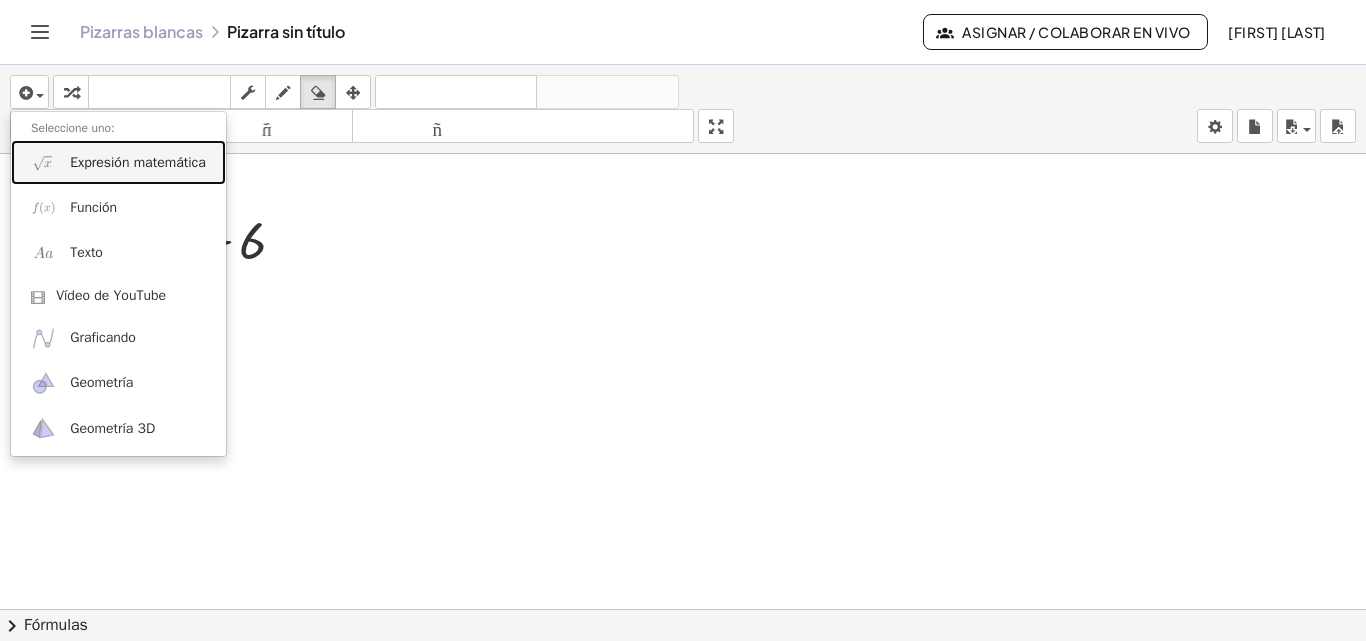 click on "Expresión matemática" at bounding box center [118, 162] 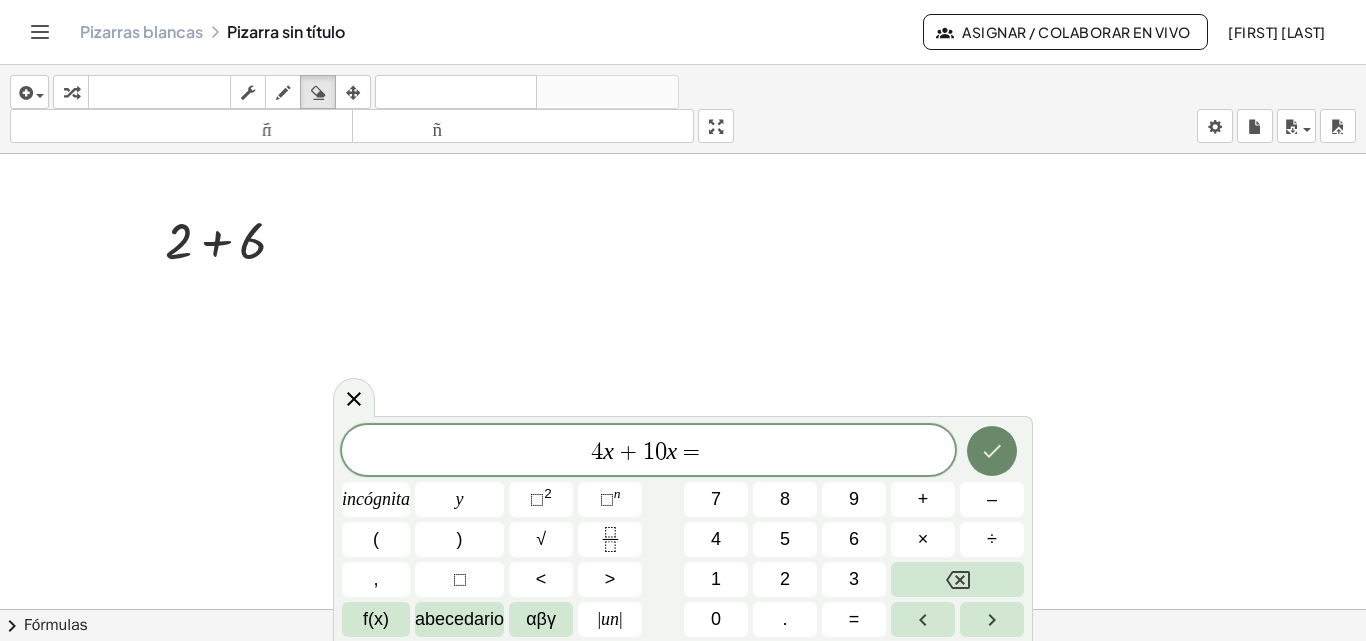 click at bounding box center [992, 451] 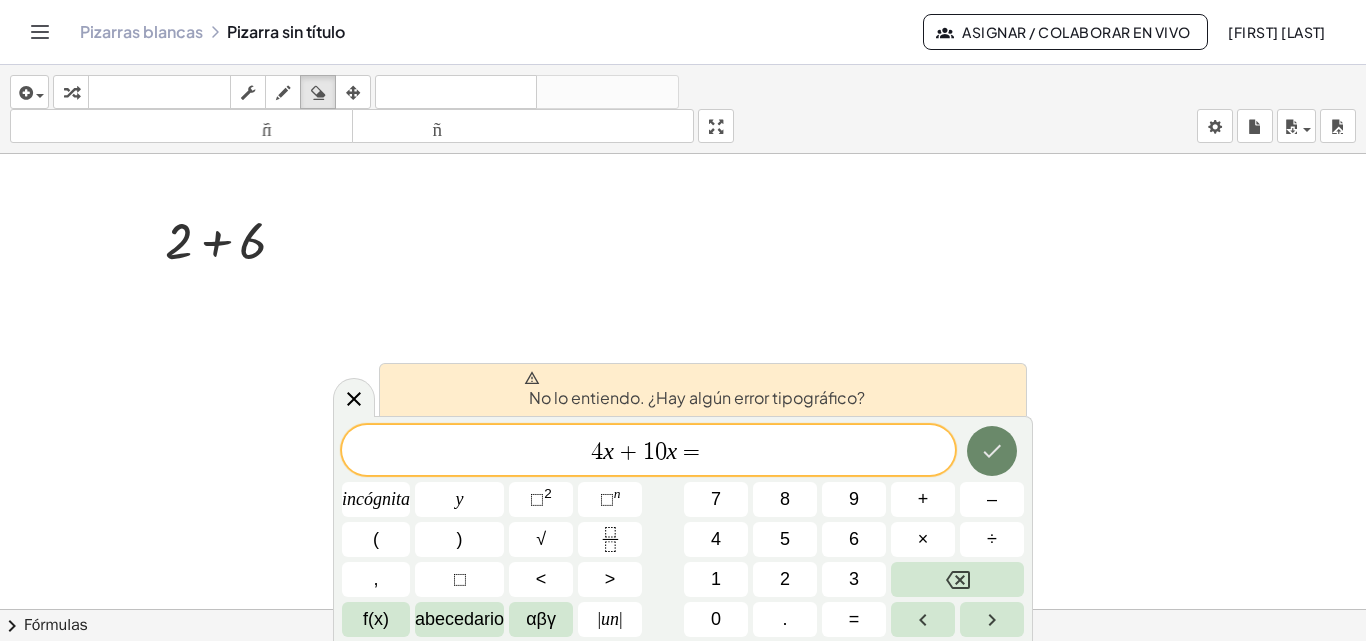 click 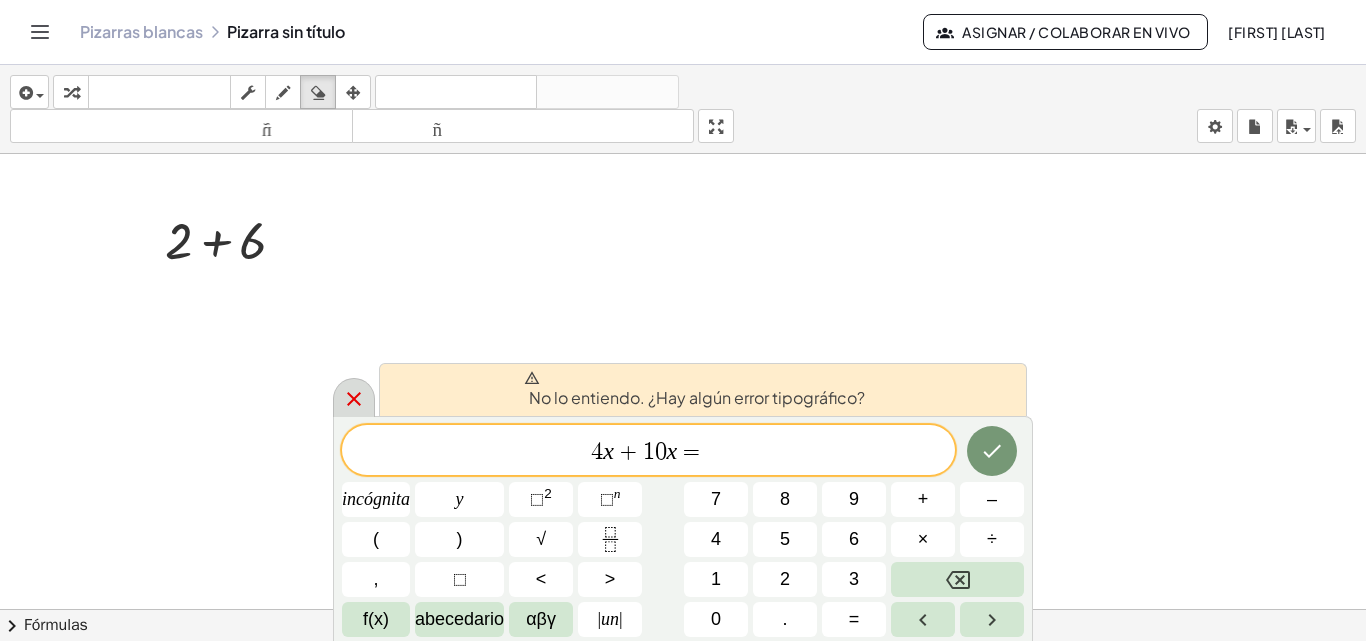 click 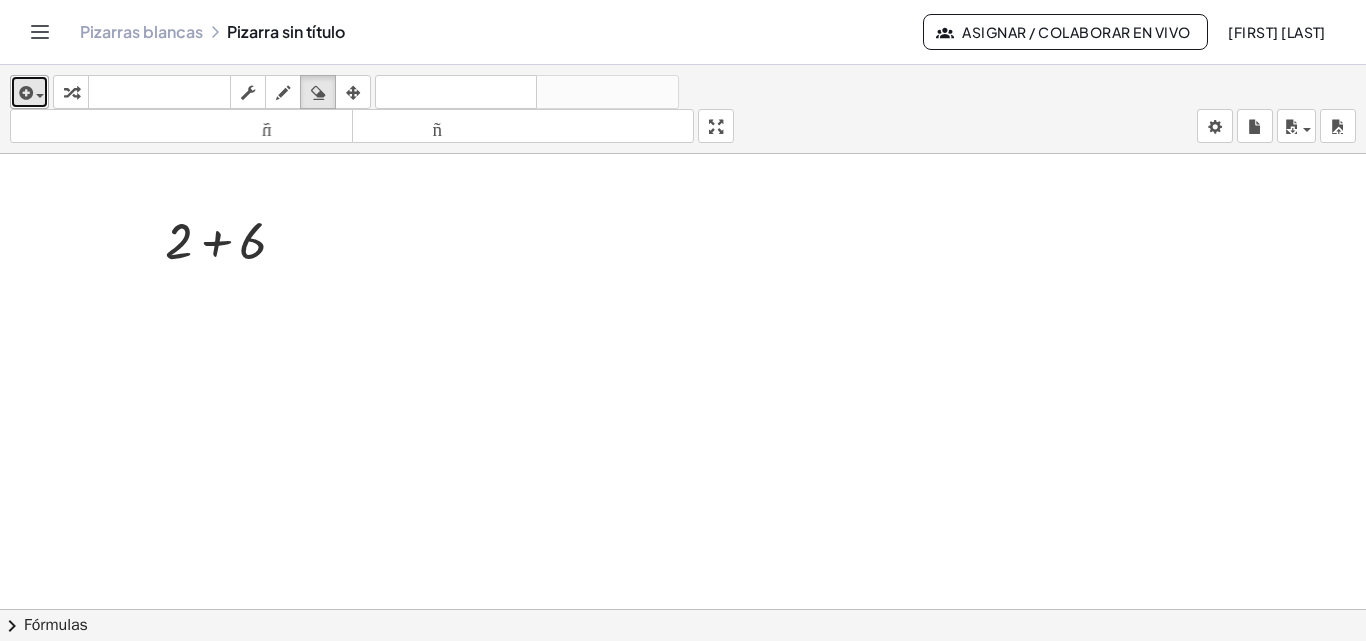 click at bounding box center (24, 93) 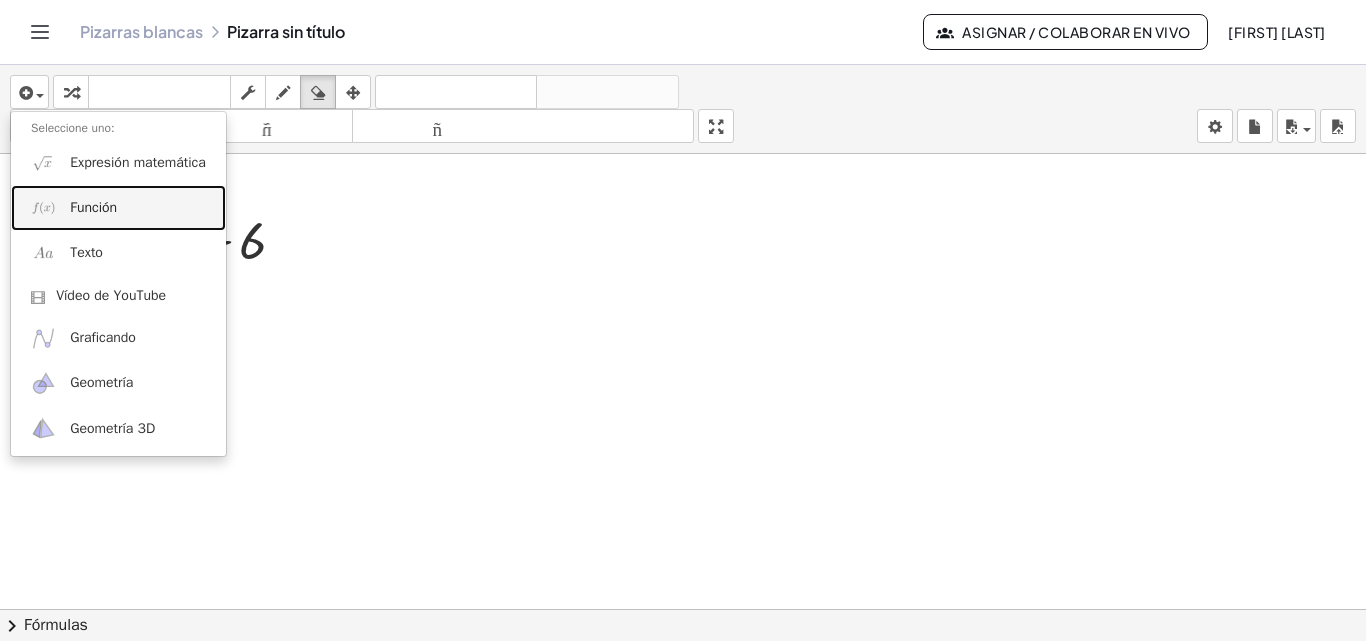 click on "Función" at bounding box center [93, 207] 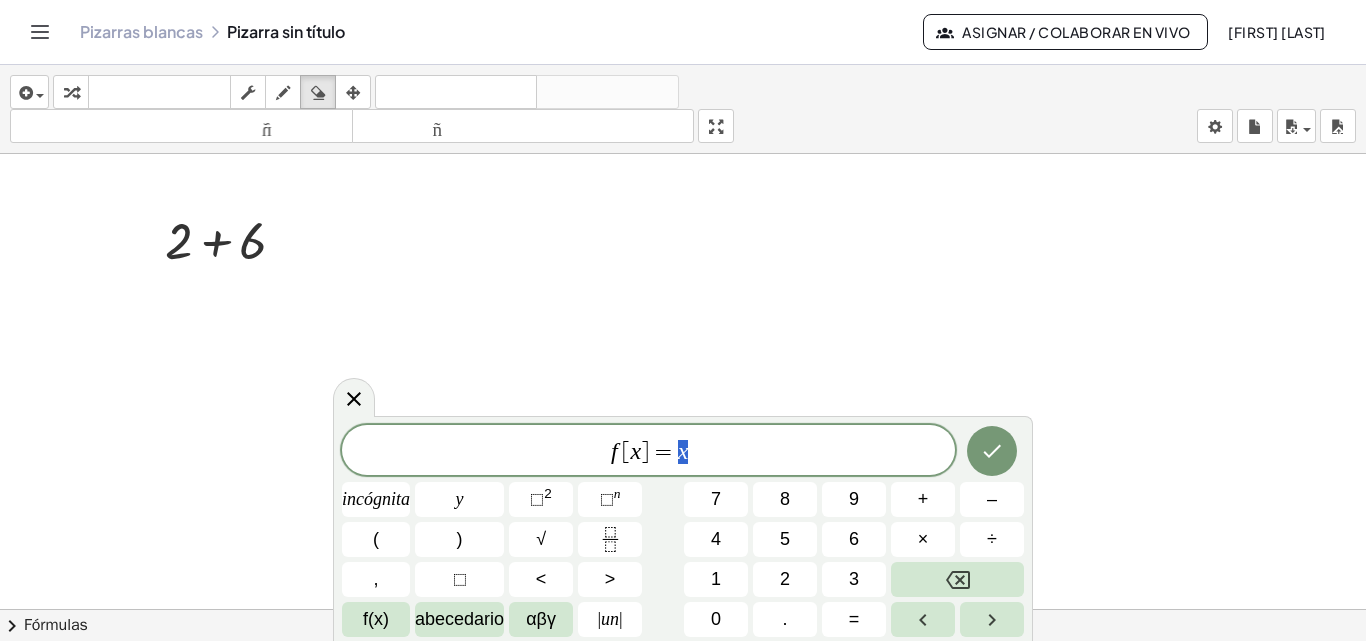 click at bounding box center [683, 623] 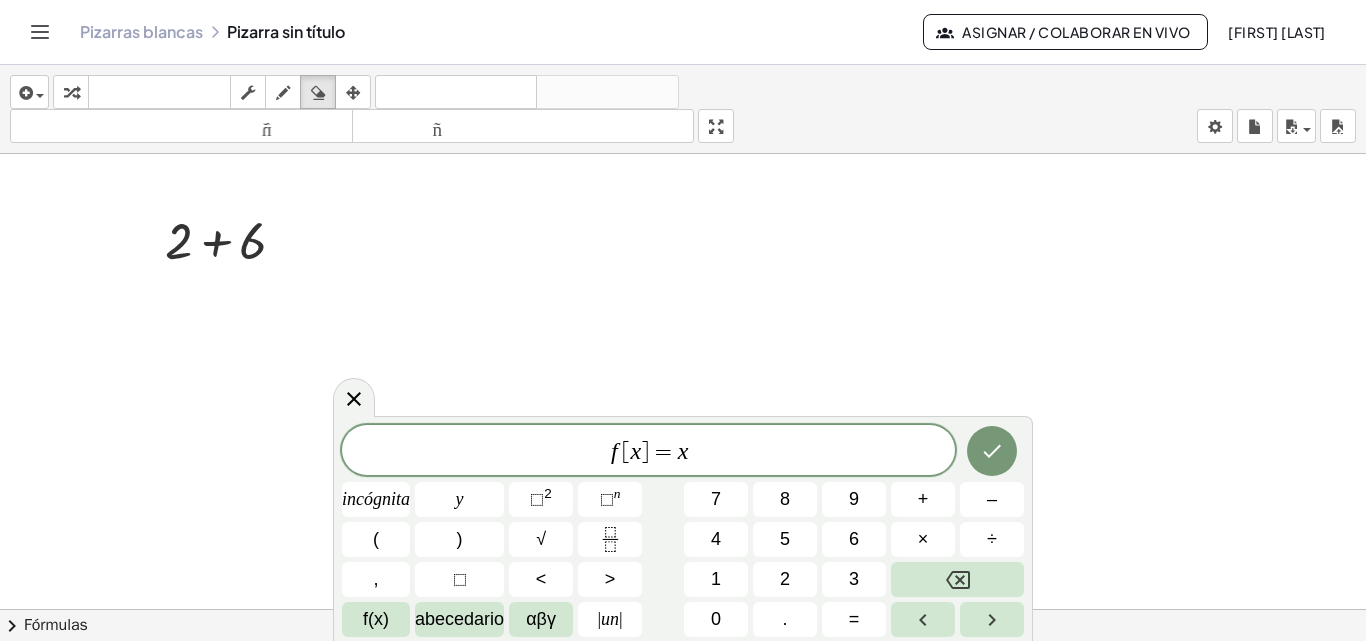 click on "Pizarras blancas" at bounding box center (141, 31) 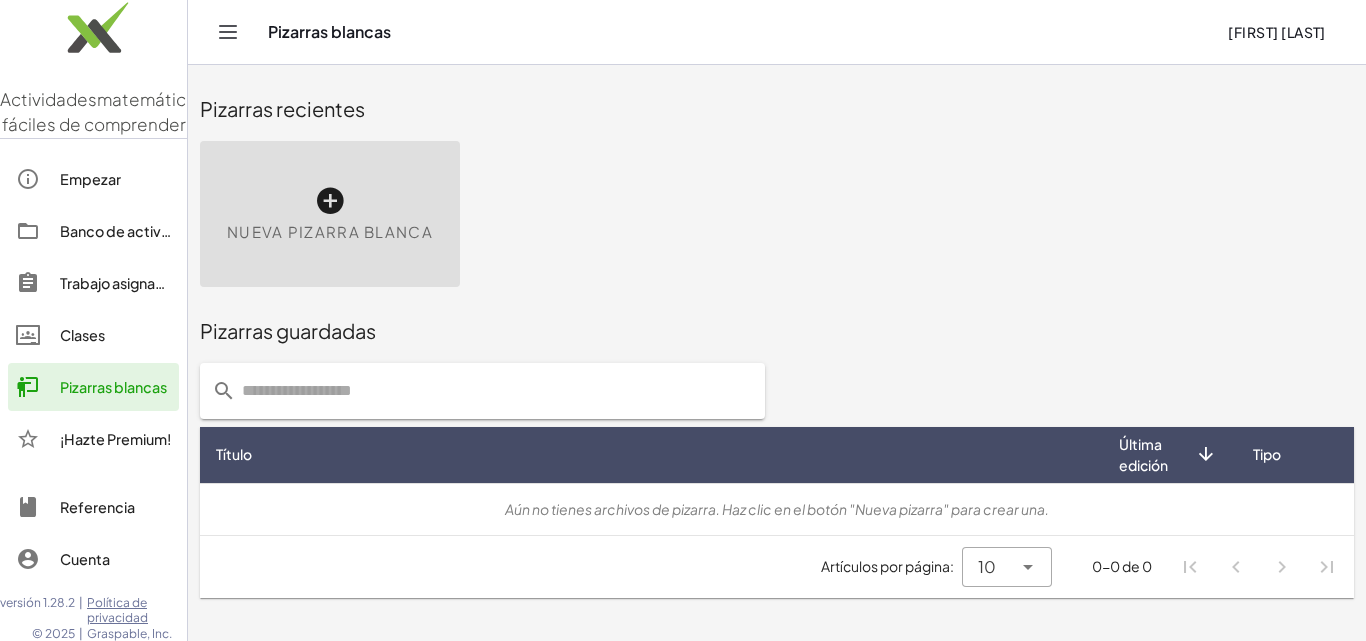 click on "Nueva pizarra blanca" at bounding box center (330, 214) 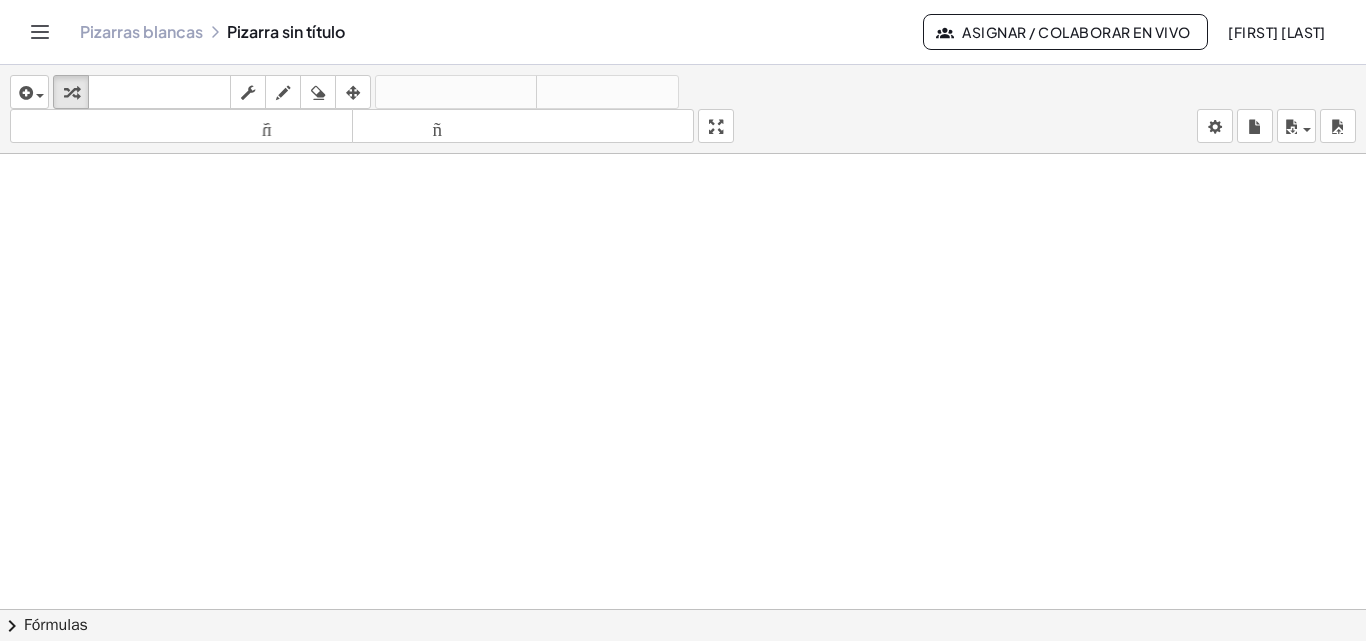 click at bounding box center (683, 623) 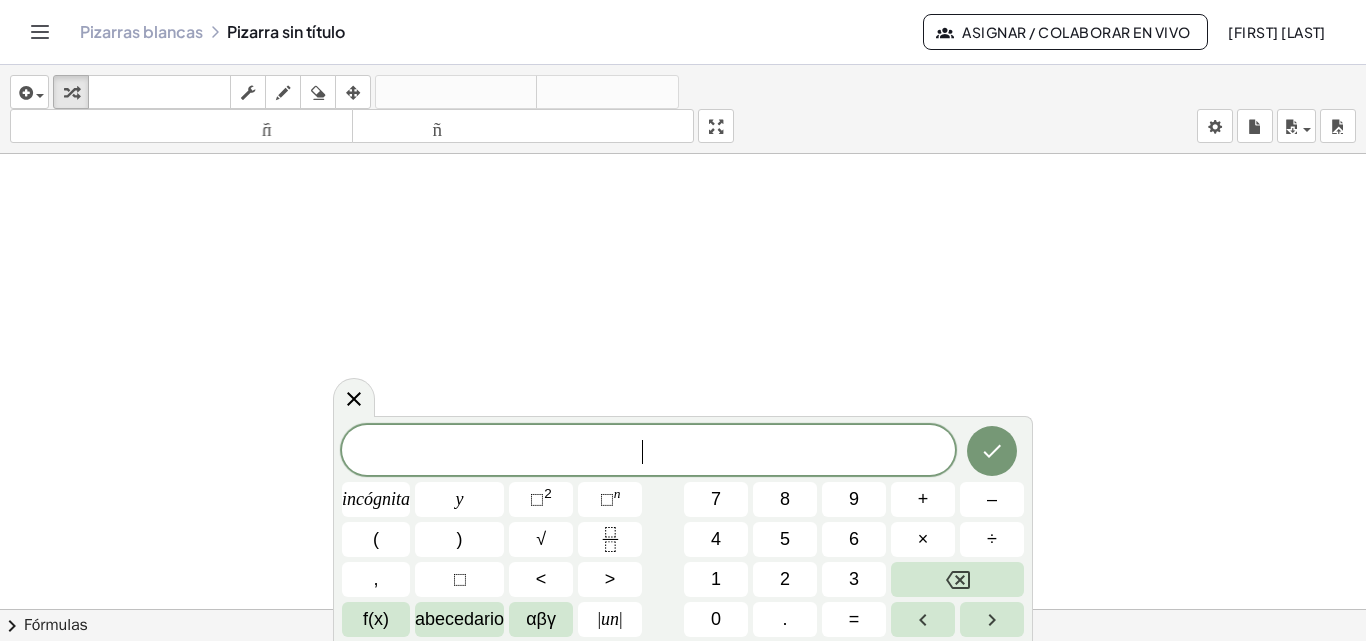 click at bounding box center (354, 397) 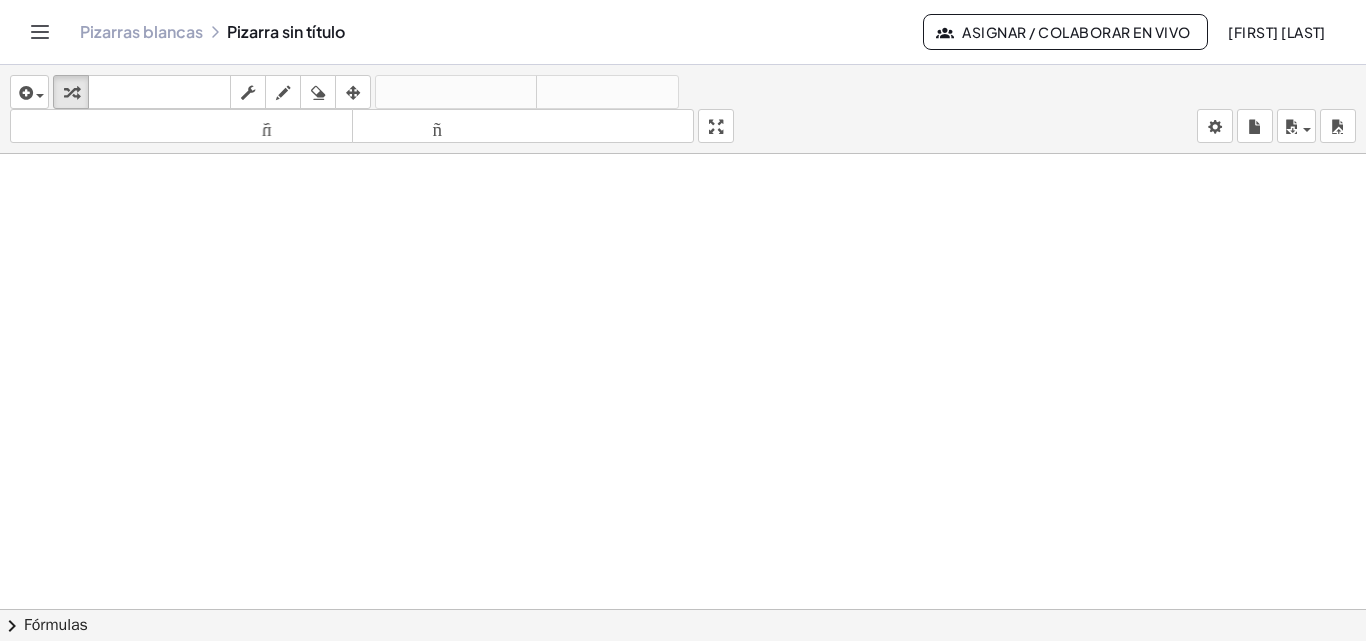 click at bounding box center (683, 623) 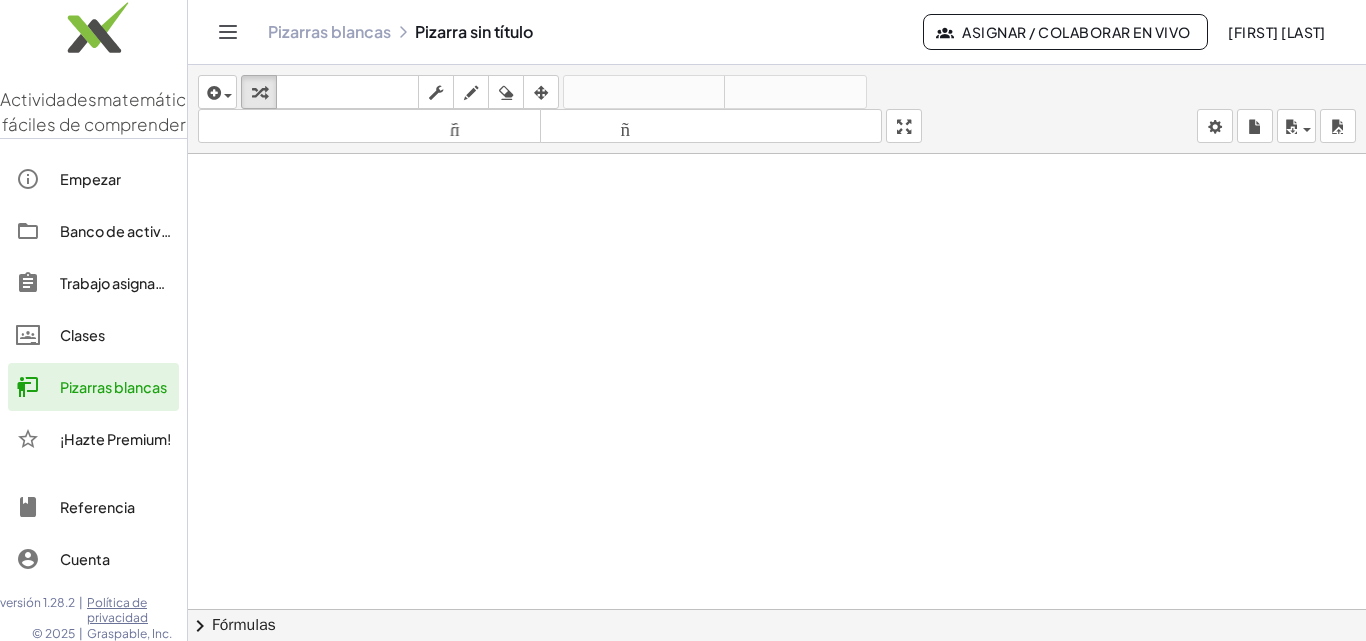 click on "Clases" 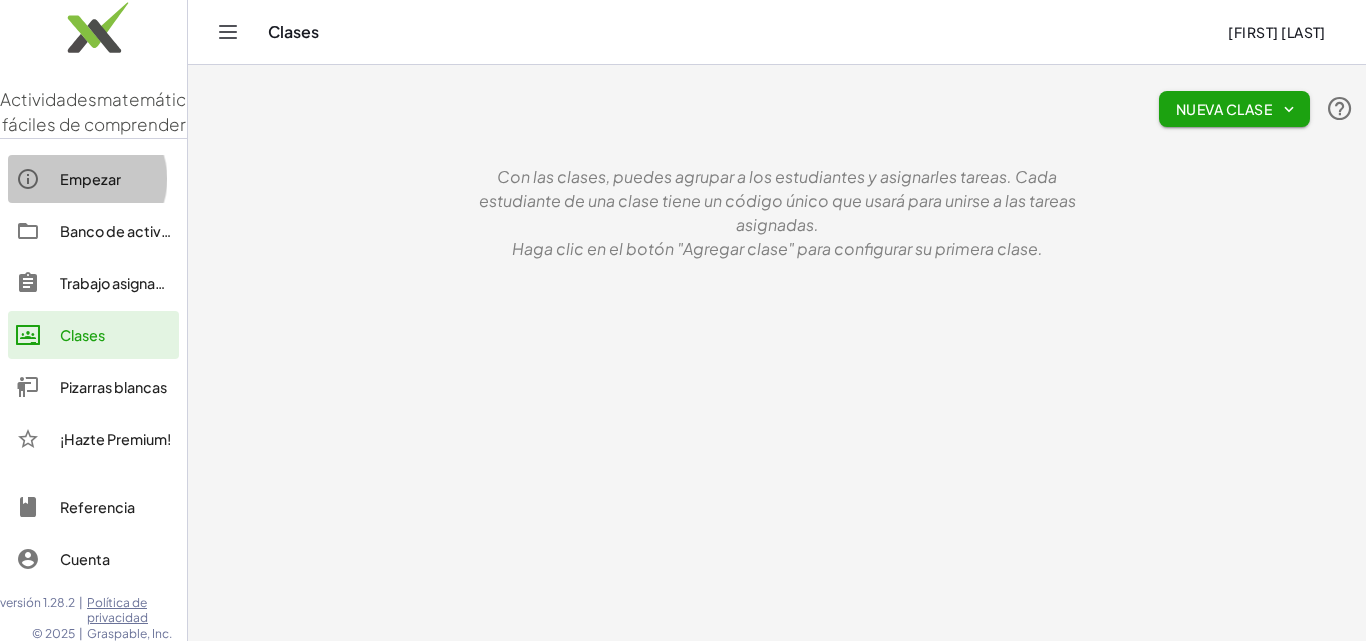 click on "Empezar" at bounding box center [90, 179] 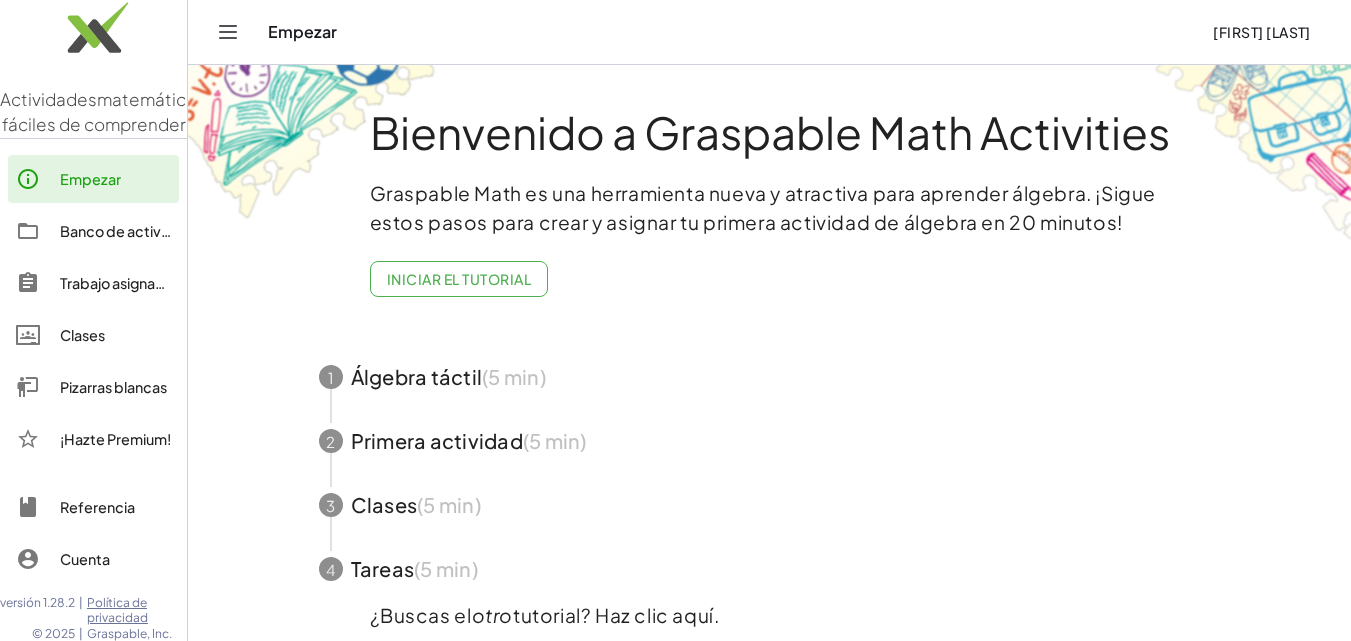 click at bounding box center (770, 377) 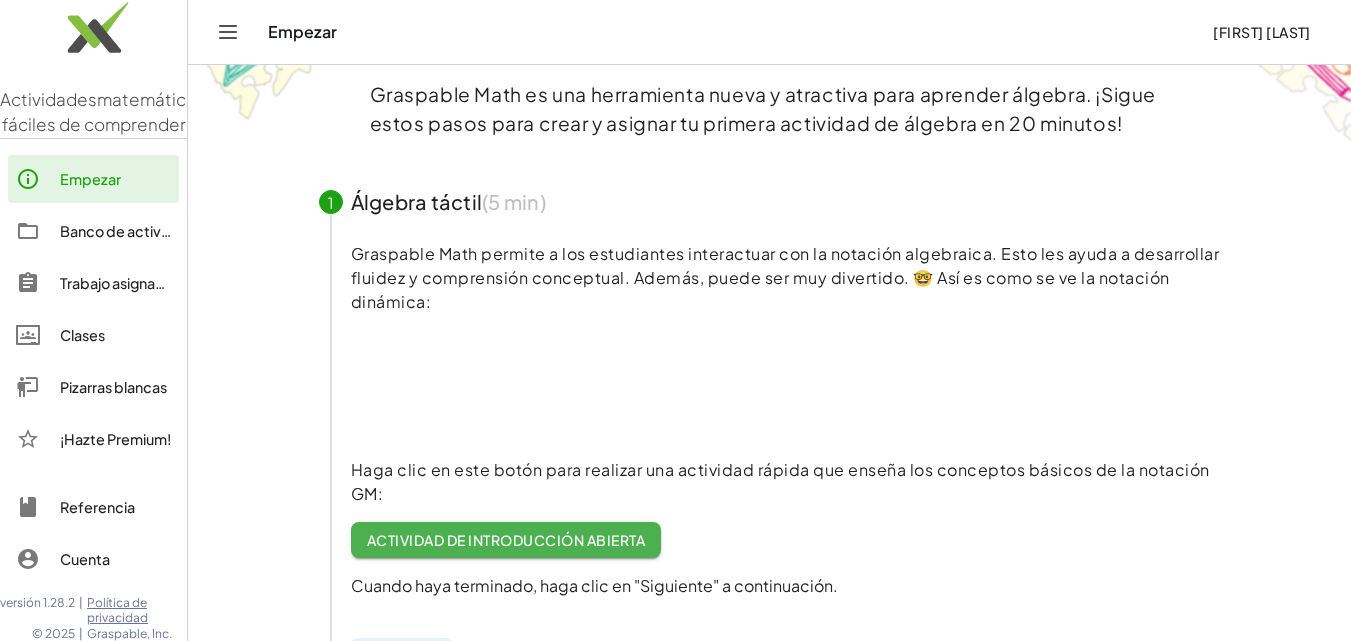 scroll, scrollTop: 103, scrollLeft: 0, axis: vertical 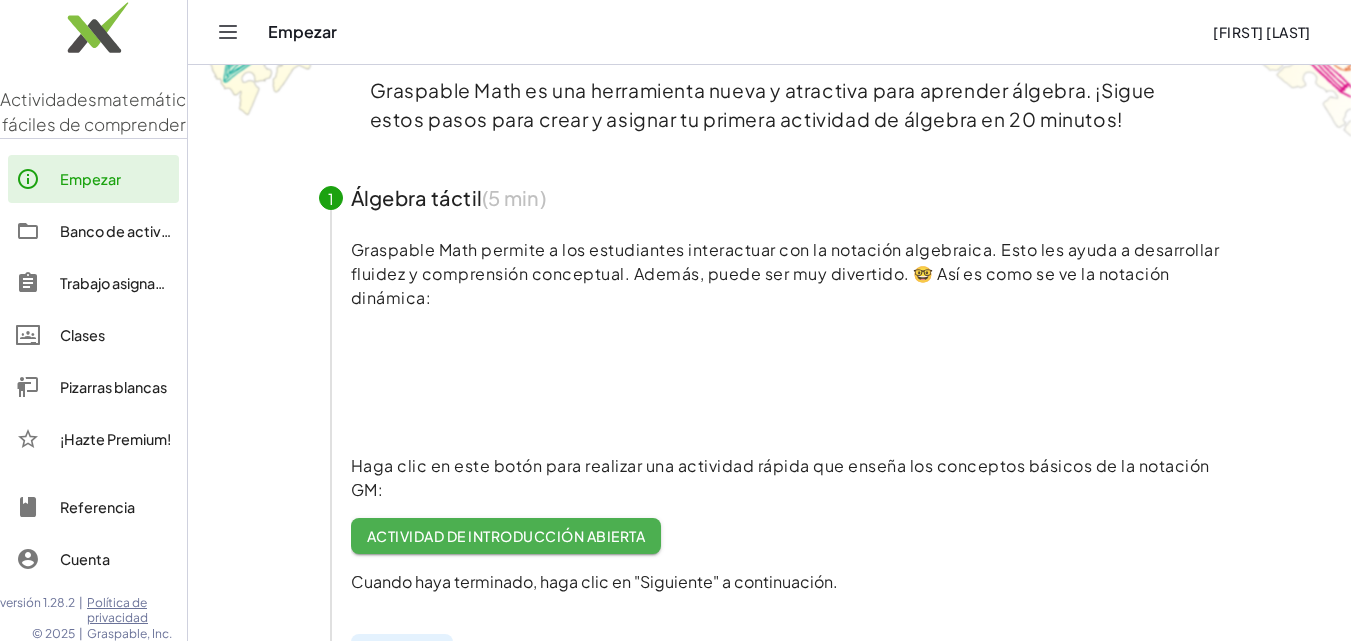 click on "matemáticas fáciles de comprender" at bounding box center [104, 112] 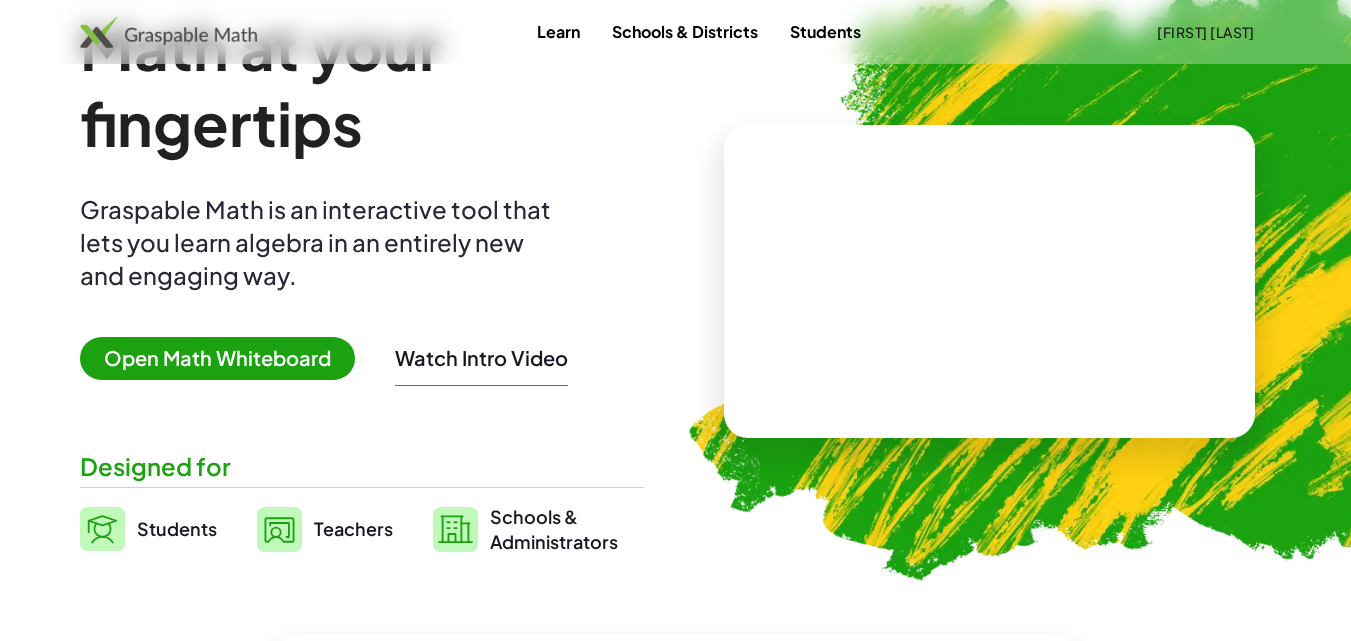 scroll, scrollTop: 0, scrollLeft: 0, axis: both 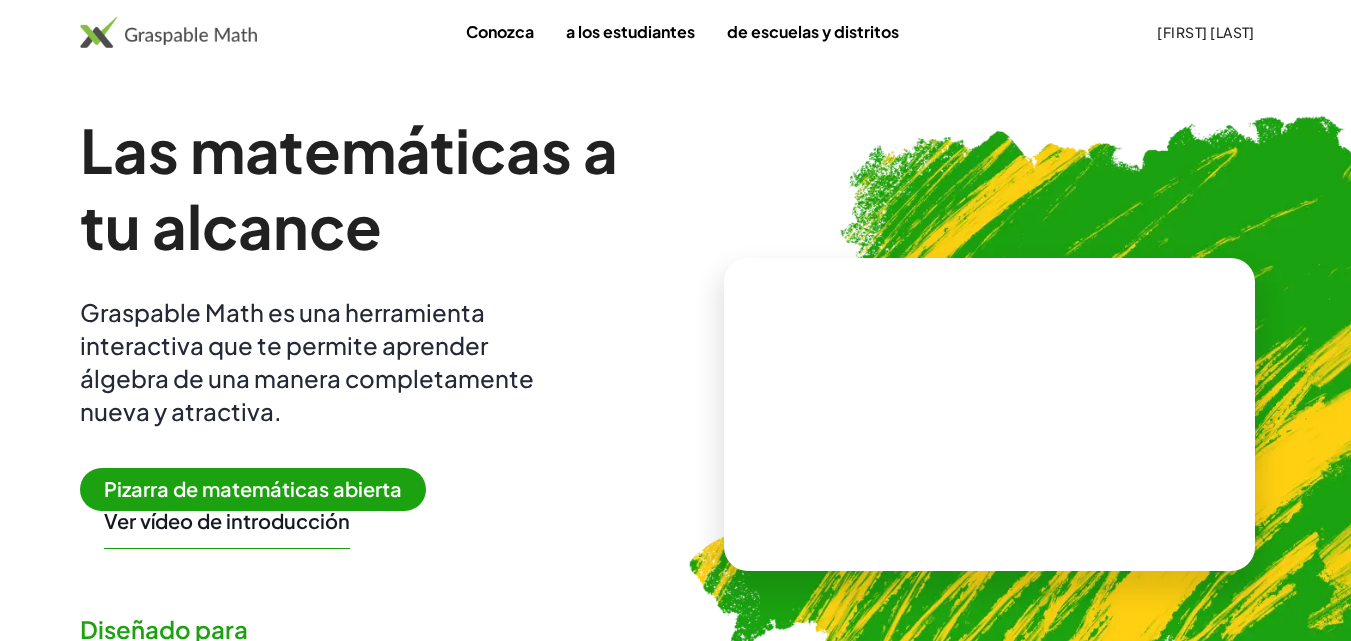 drag, startPoint x: 1025, startPoint y: 347, endPoint x: 1022, endPoint y: 362, distance: 15.297058 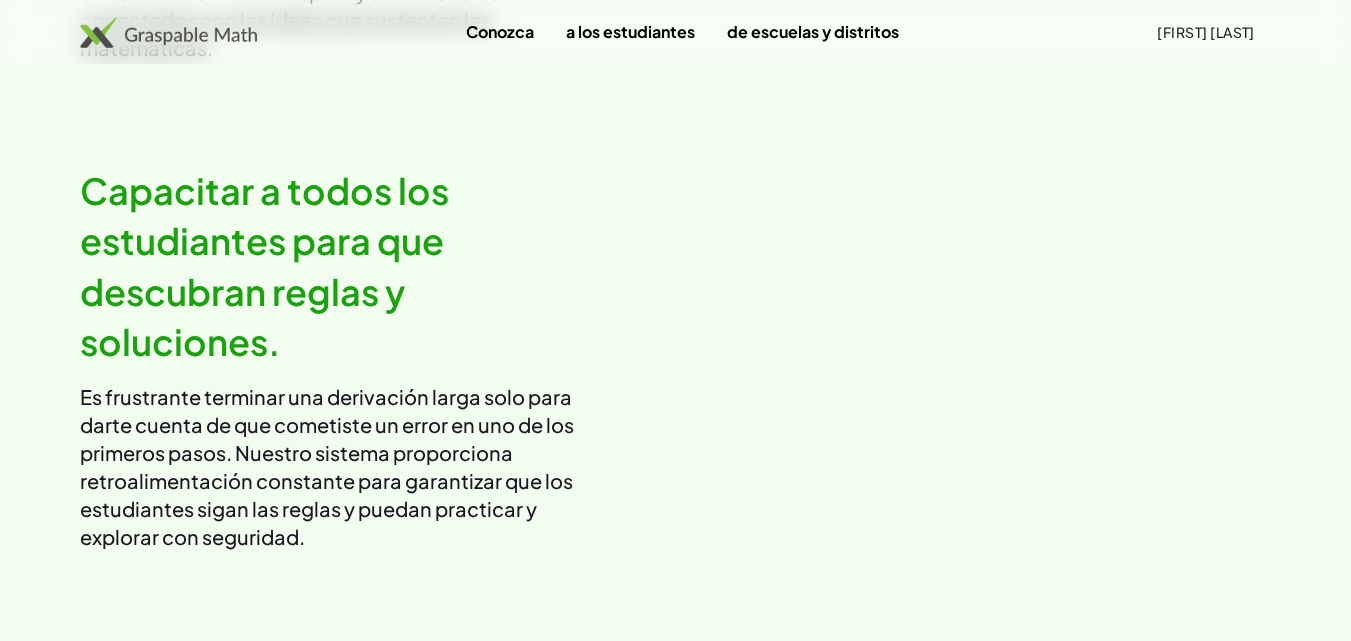 scroll, scrollTop: 2092, scrollLeft: 0, axis: vertical 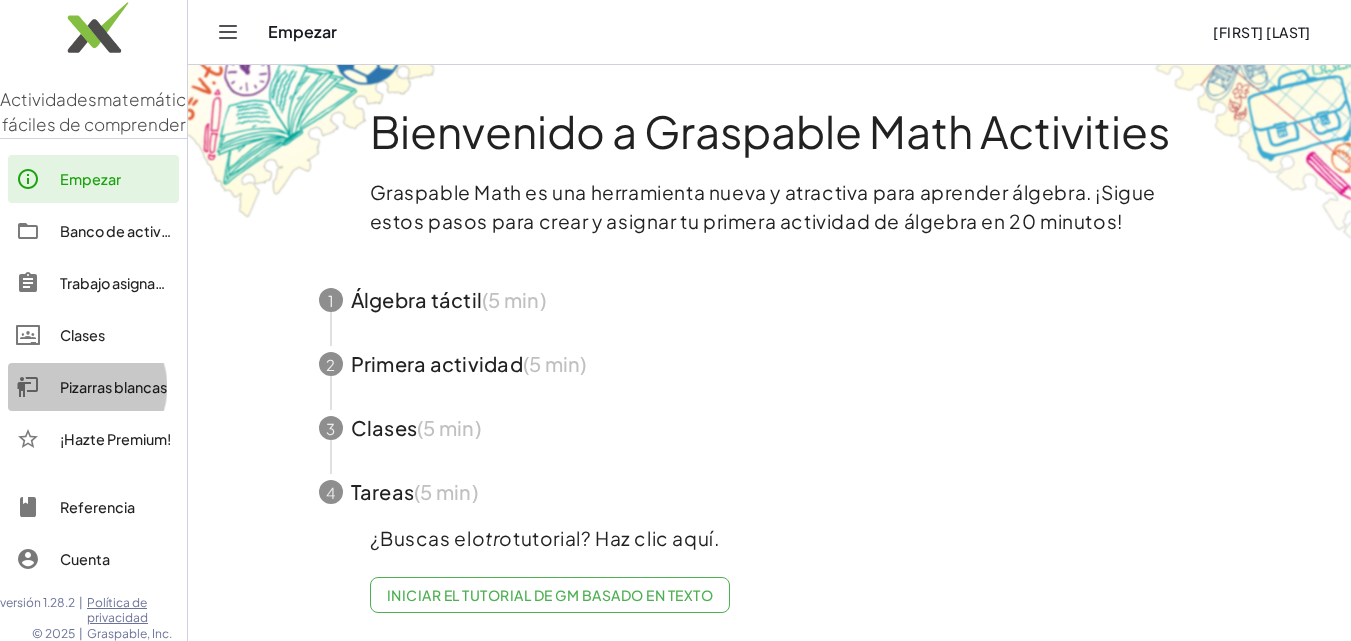 click on "Pizarras blancas" 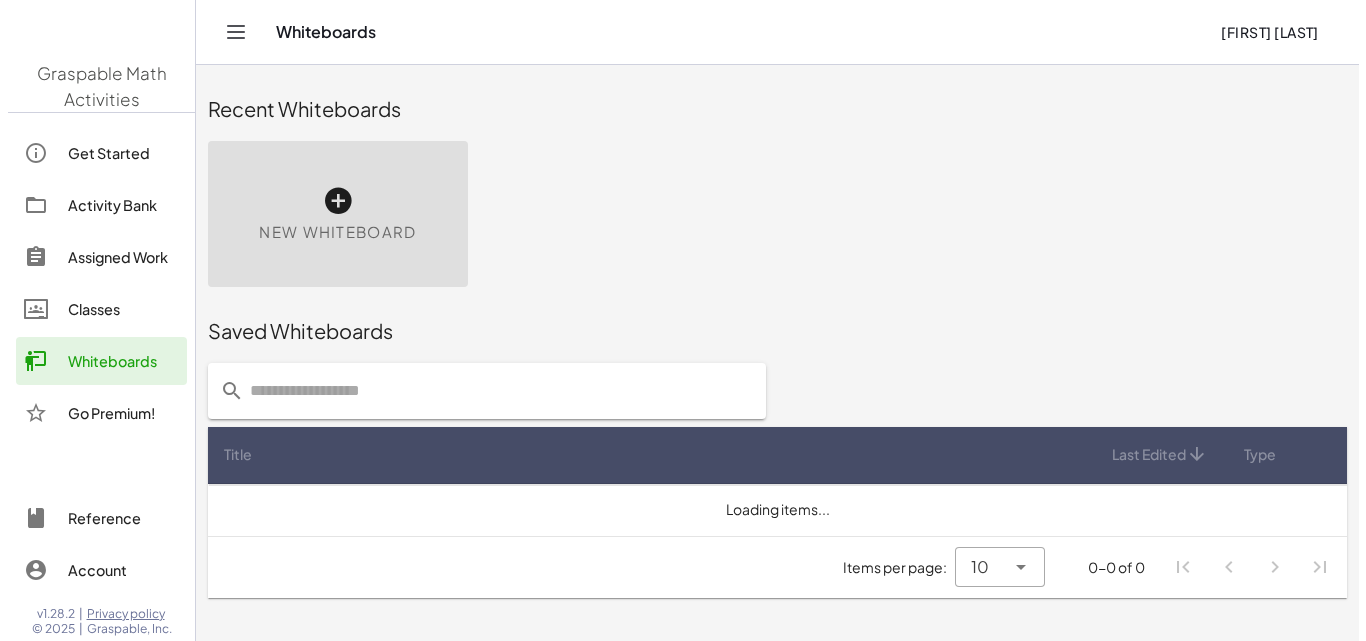 scroll, scrollTop: 0, scrollLeft: 0, axis: both 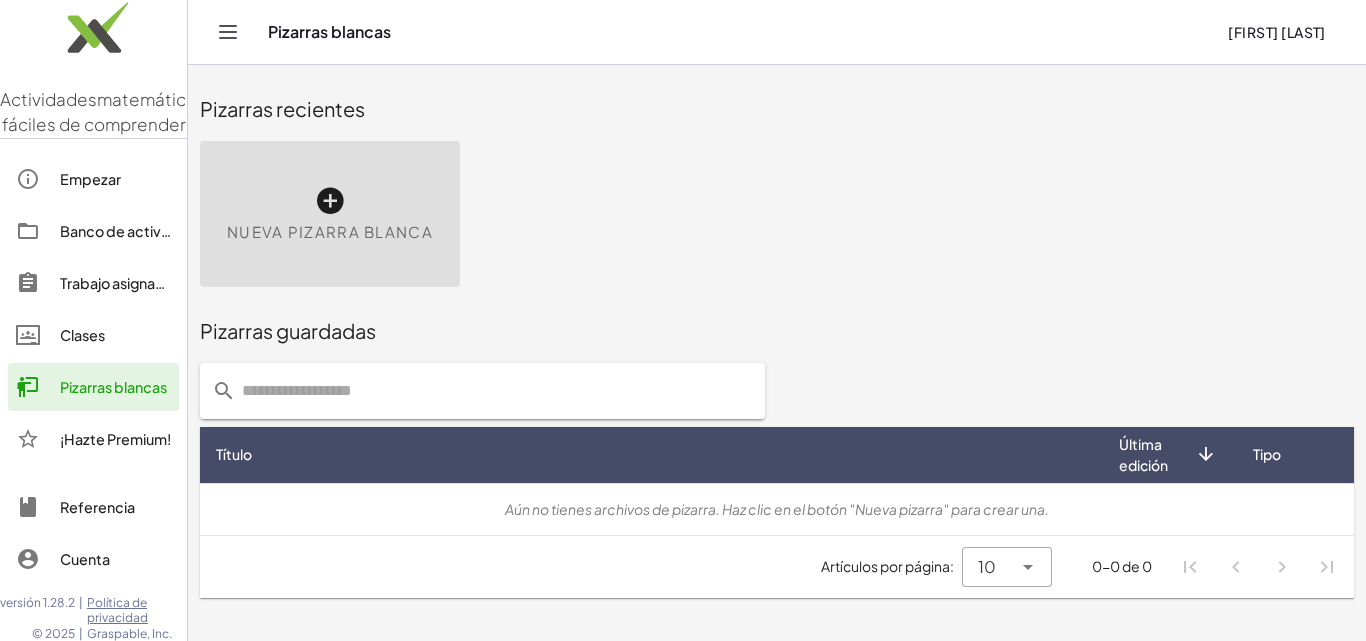 click on "Nueva pizarra blanca" at bounding box center [330, 231] 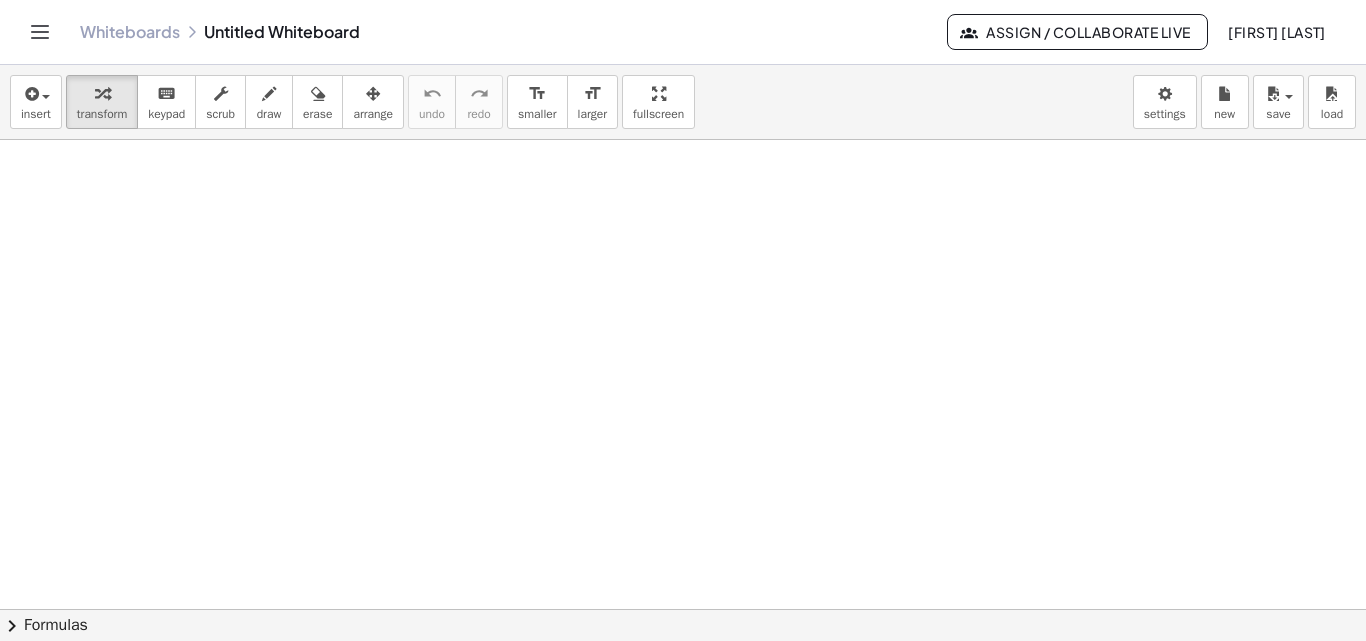 click at bounding box center (683, 609) 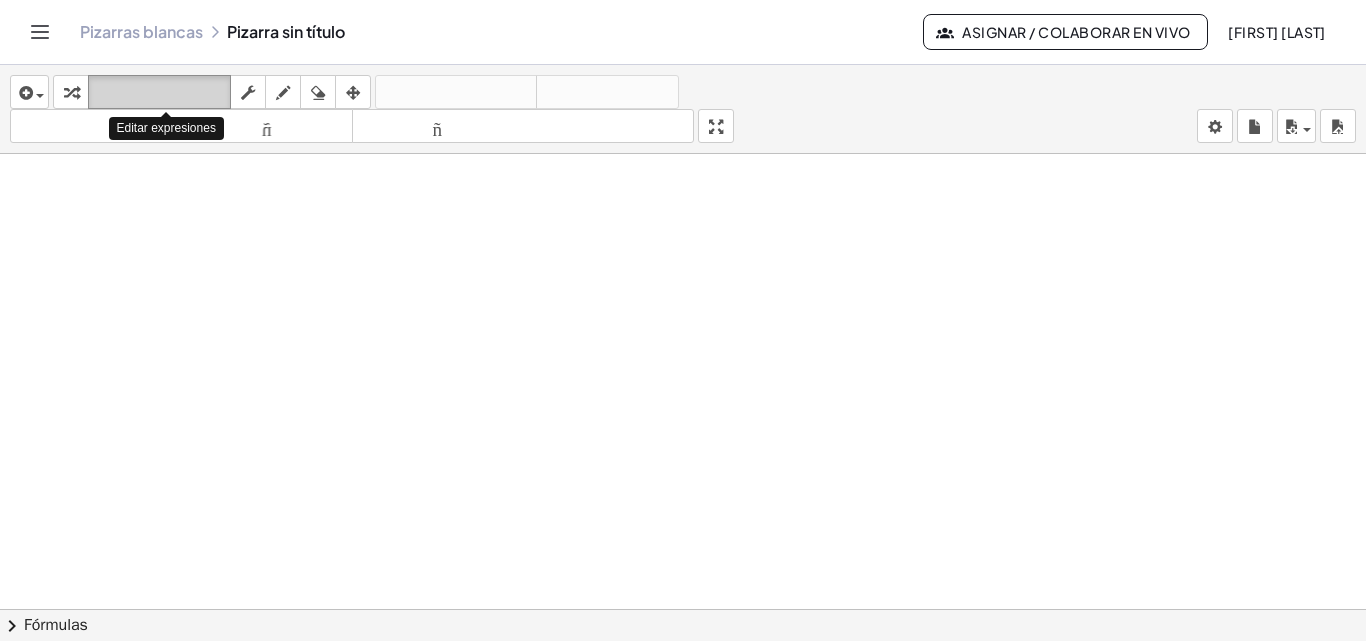 click on "teclado" at bounding box center [159, 92] 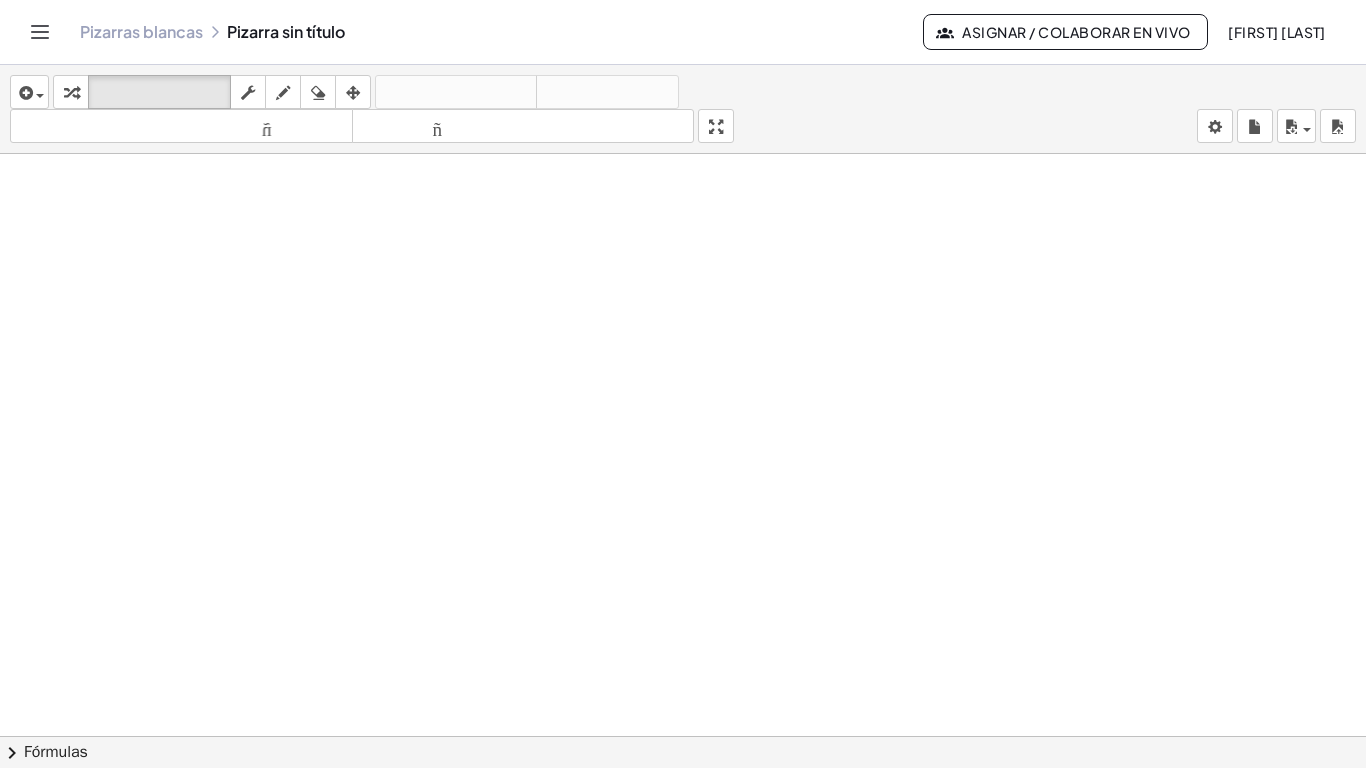 drag, startPoint x: 724, startPoint y: 135, endPoint x: 724, endPoint y: 221, distance: 86 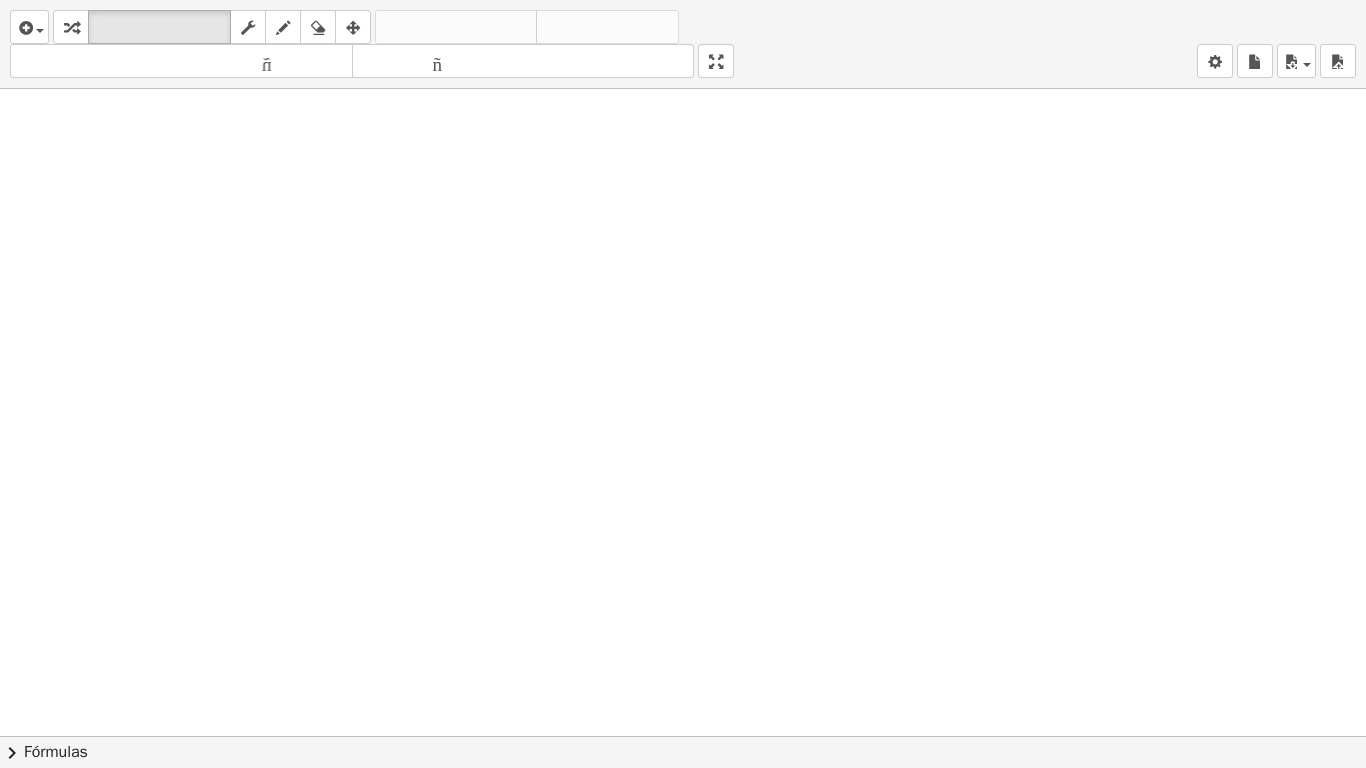 click on "insertar Seleccione uno: Expresión matemática Función Texto Vídeo de YouTube Graficando Geometría Geometría 3D transformar teclado teclado fregar dibujar borrar arreglar deshacer deshacer rehacer rehacer tamaño_del_formato menor tamaño_del_formato más grande pantalla completa carga   ahorrar nuevo ajustes × chevron_right Fórmulas
Arrastre un lado de una fórmula sobre una expresión resaltada en el lienzo para aplicarla.
Fórmula cuadrática
+ · a · x 2 + · b · x + c = 0
⇔
x = · ( − b ± 2 √ ( + b 2 − · 4 · a · c ) ) · 2 · a
+ x 2 + · p · x + q = 0
⇔
x = − · p · 2 ± 2 √ ( + ( · p · 2 ) 2 − q )
Factorización manual de una ecuación cuadrática + x 2 +" at bounding box center [683, 384] 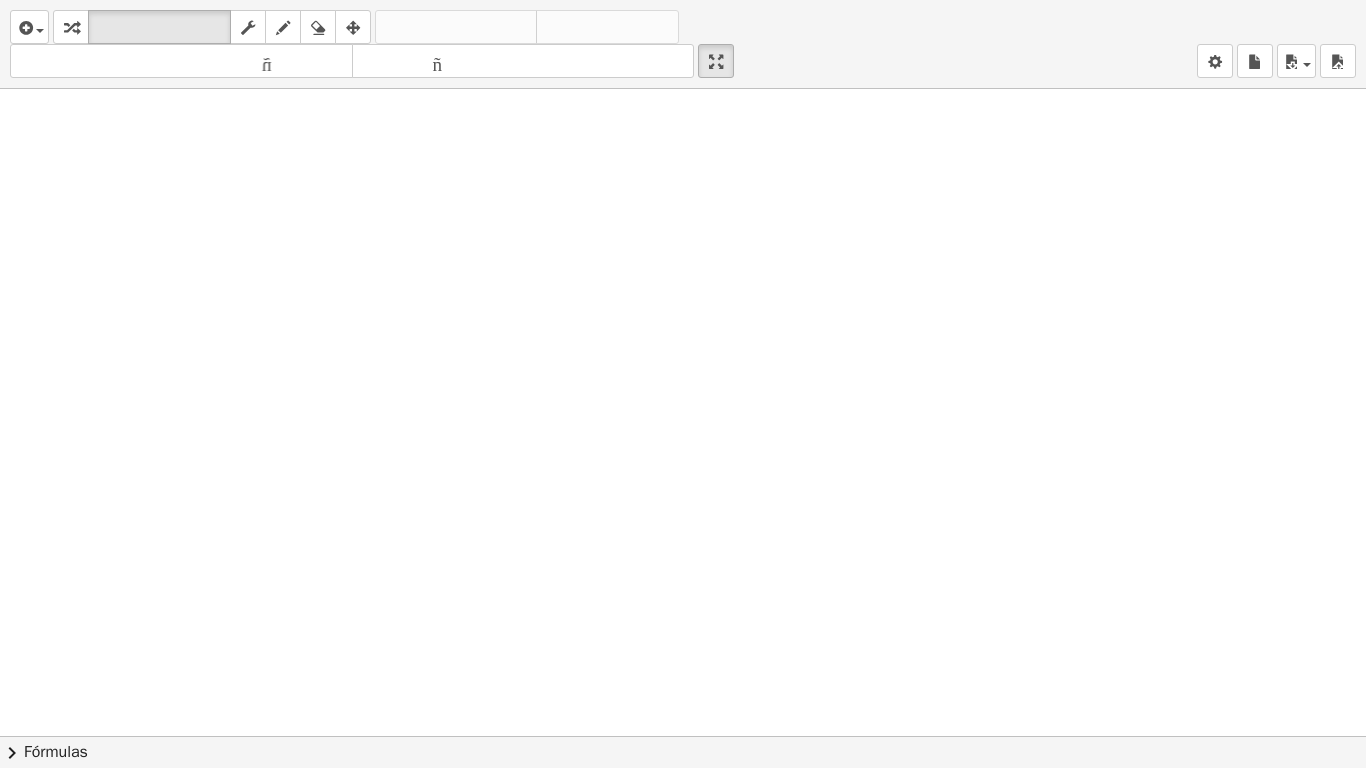 click at bounding box center (683, 736) 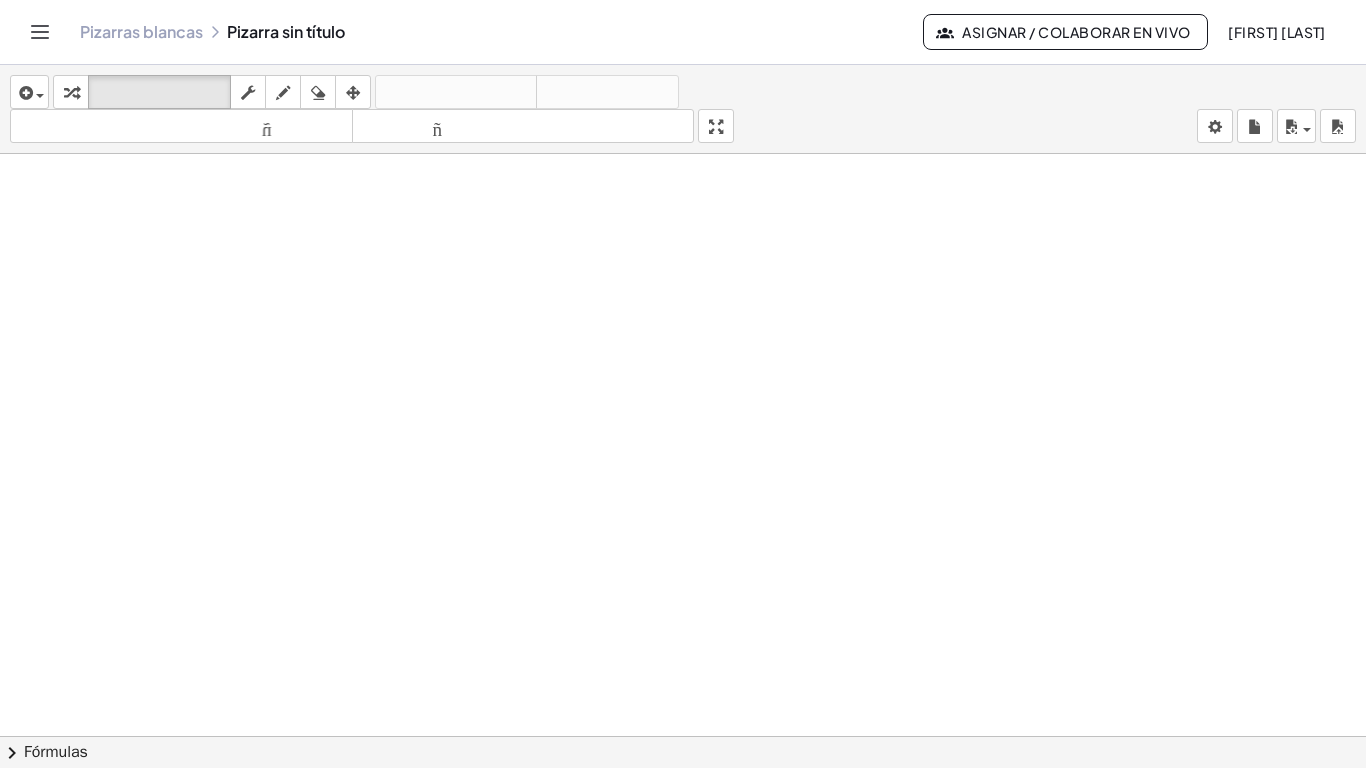 click on "Actividades  matemáticas fáciles de comprender Empezar Banco de actividades Trabajo asignado Clases Pizarras blancas ¡Hazte Premium! Referencia Cuenta versión 1.28.2 | Política de privacidad © 2025 | Graspable, Inc. Pizarras blancas Pizarra sin título Asignar / Colaborar en vivo Percy Urbina Cruz   insertar Seleccione uno: Expresión matemática Función Texto Vídeo de YouTube Graficando Geometría Geometría 3D transformar teclado teclado fregar dibujar borrar arreglar deshacer deshacer rehacer rehacer tamaño_del_formato menor tamaño_del_formato más grande pantalla completa carga   ahorrar nuevo ajustes × chevron_right Fórmulas
Arrastre un lado de una fórmula sobre una expresión resaltada en el lienzo para aplicarla.
Fórmula cuadrática
+ · a · x 2 + · b · x + c = 0
⇔
x = · ( − b ± 2 √ ( + b 2 − · 4 · a · c ) ) · 2 · a + x" at bounding box center (683, 384) 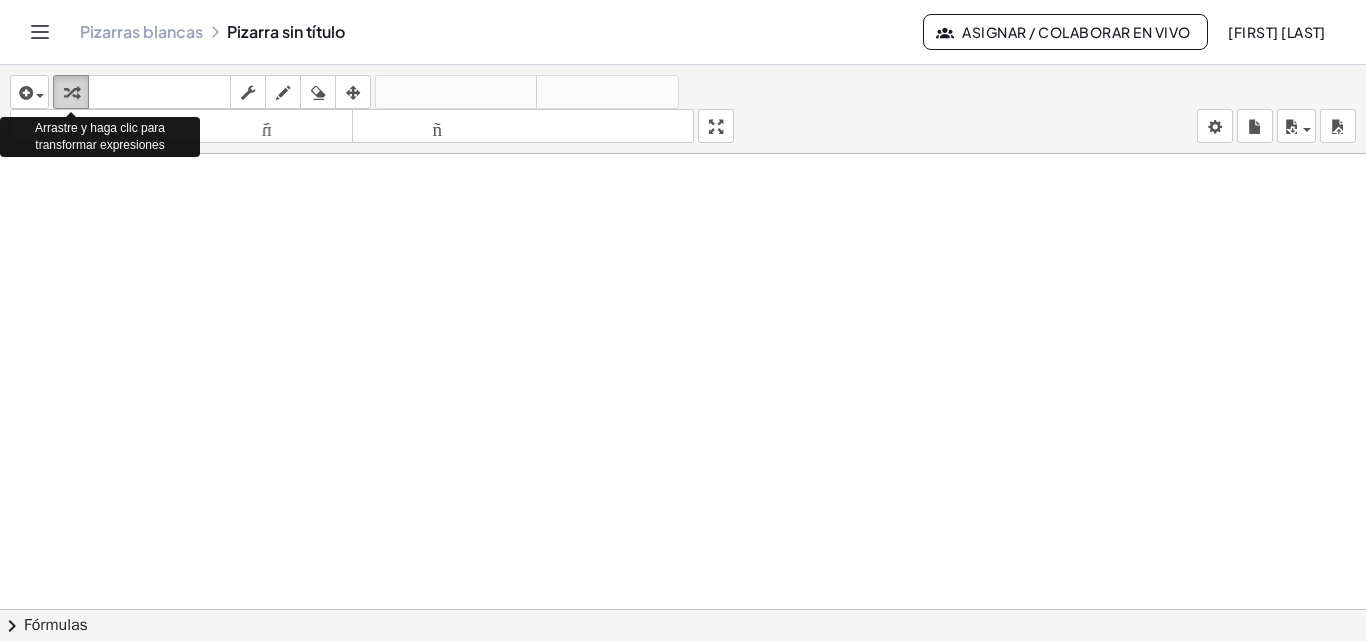 click at bounding box center [71, 93] 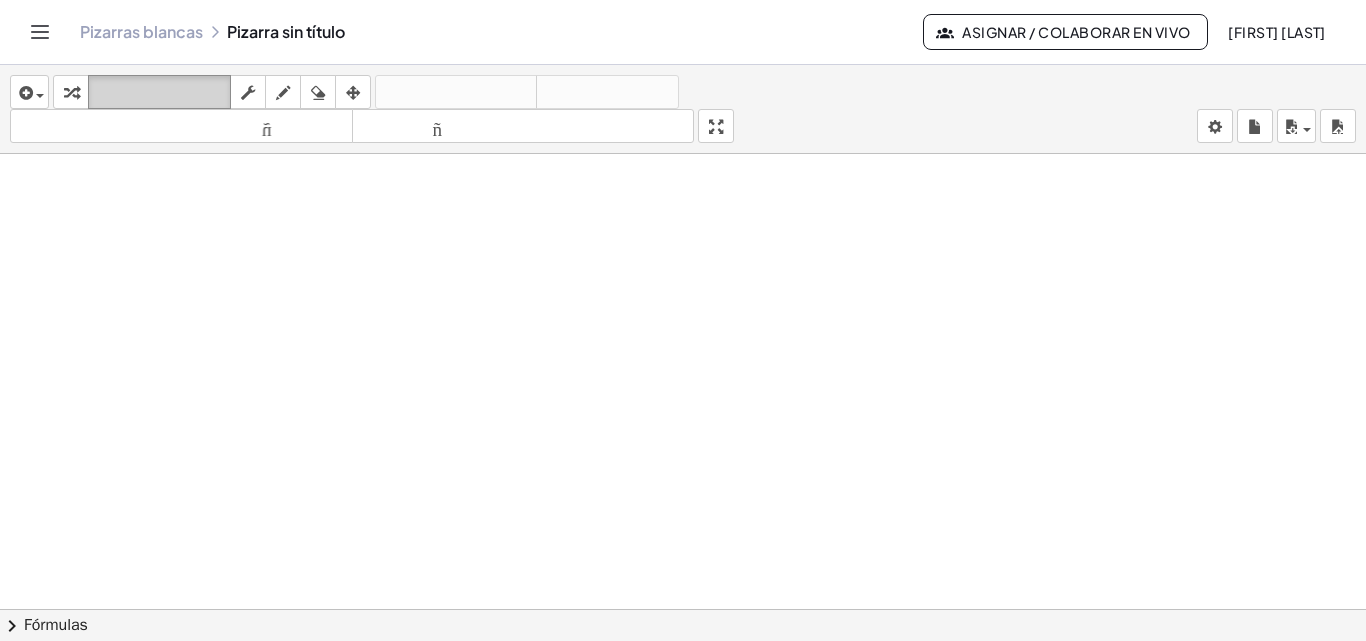 click on "teclado" at bounding box center [159, 92] 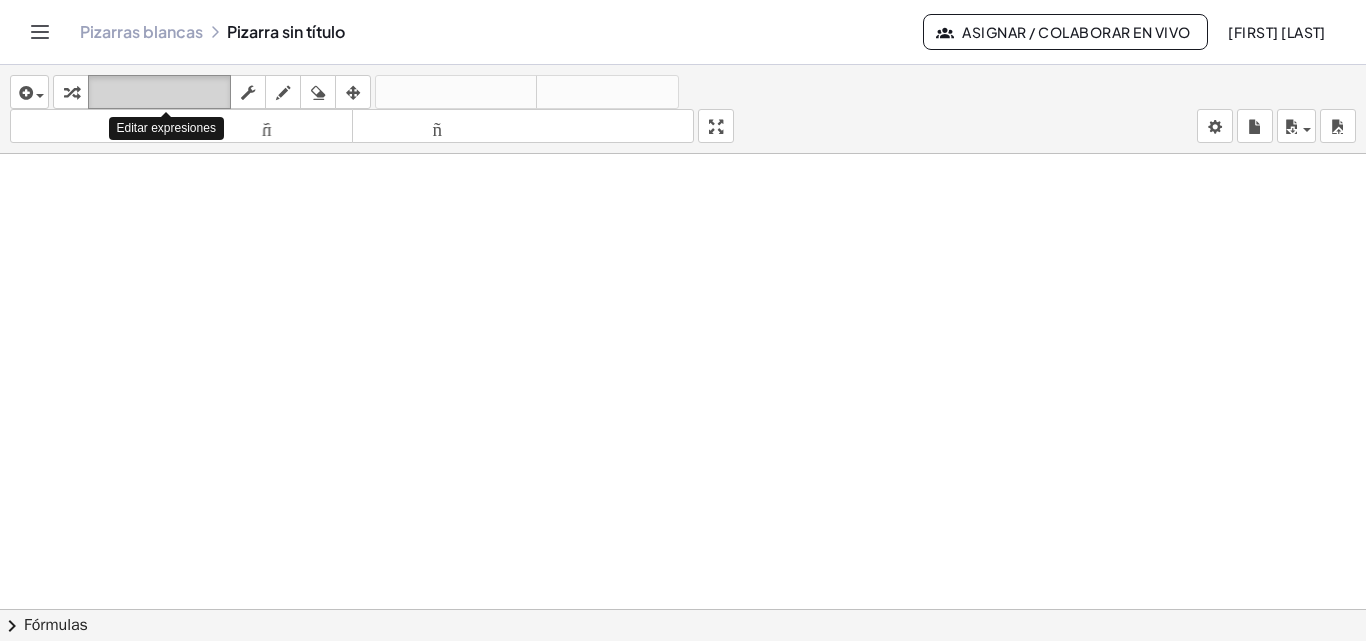 click on "teclado teclado" at bounding box center [159, 92] 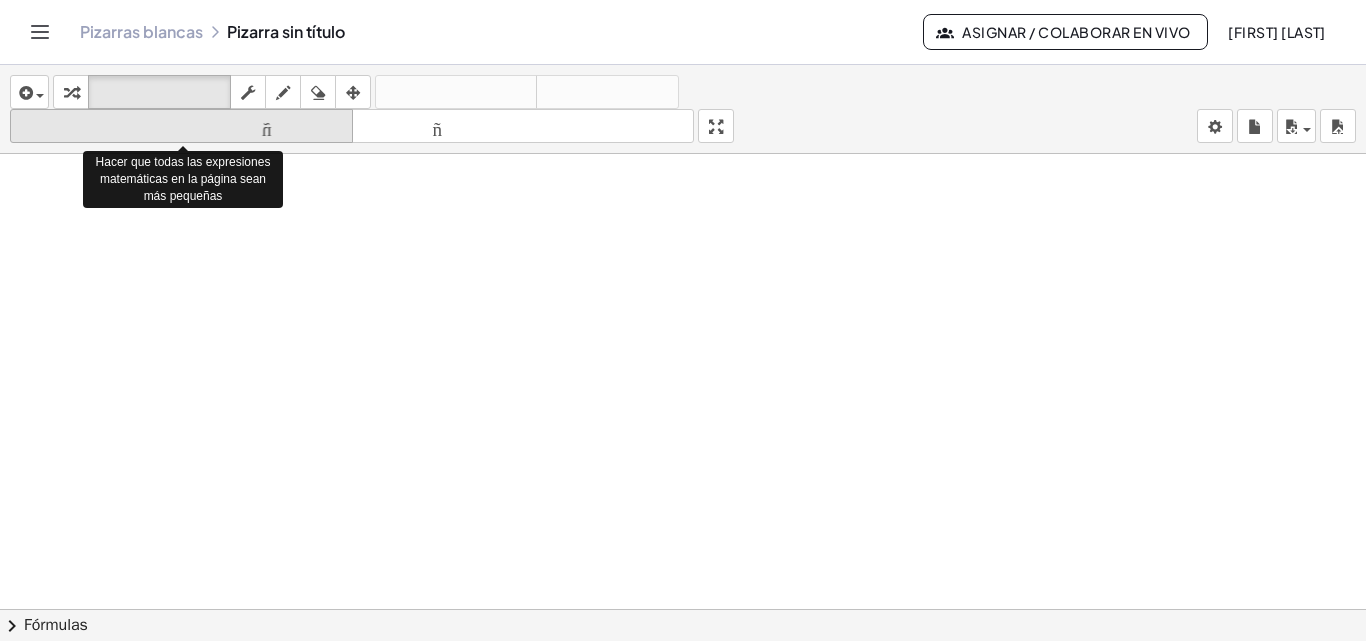 click on "tamaño_del_formato" at bounding box center (181, 127) 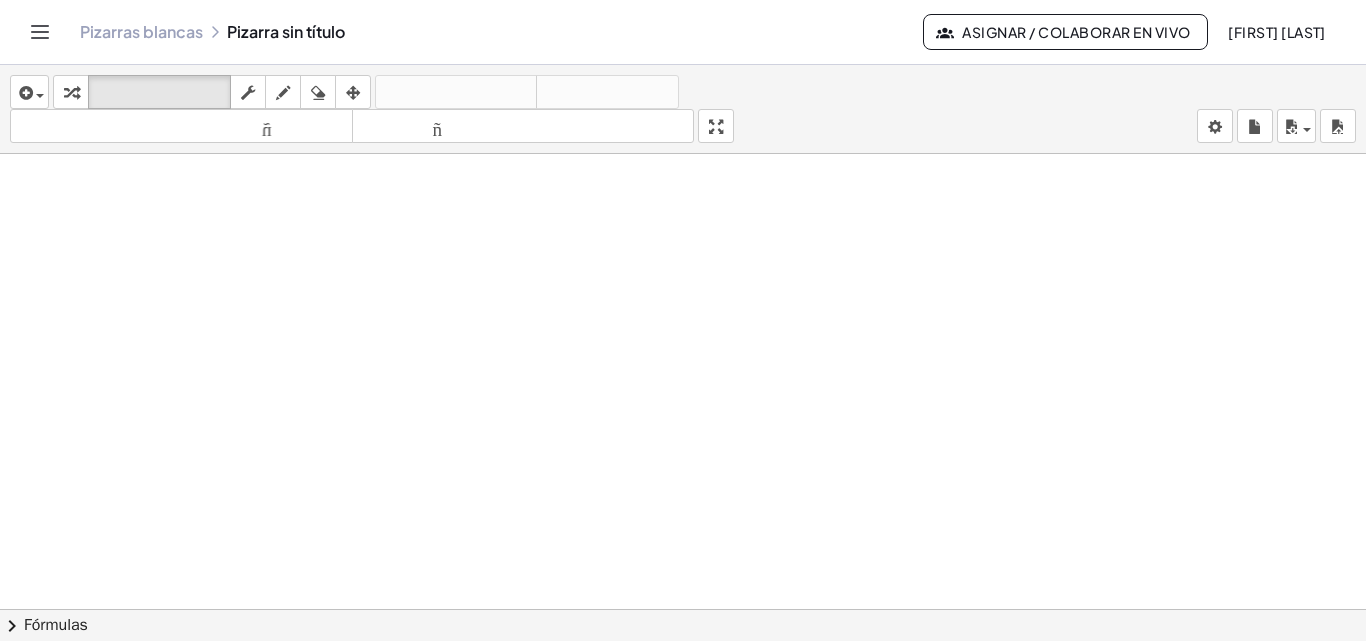 click on "Asignar / Colaborar en vivo" at bounding box center (1076, 32) 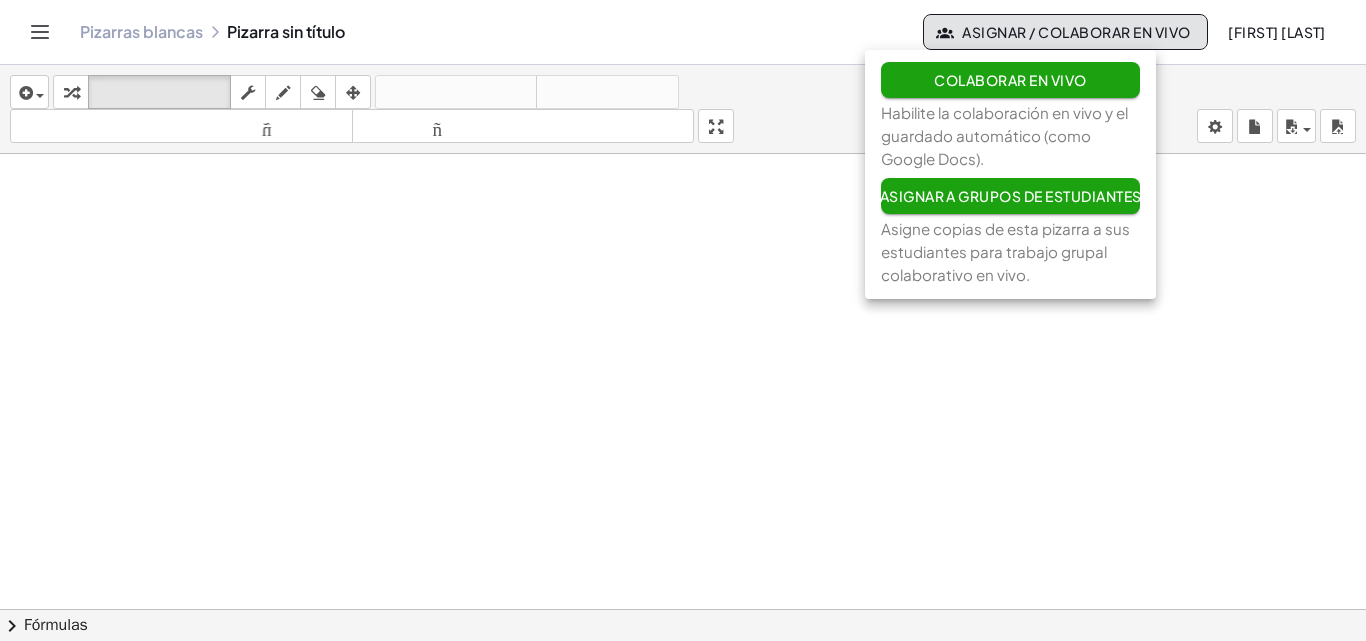 click at bounding box center [683, 623] 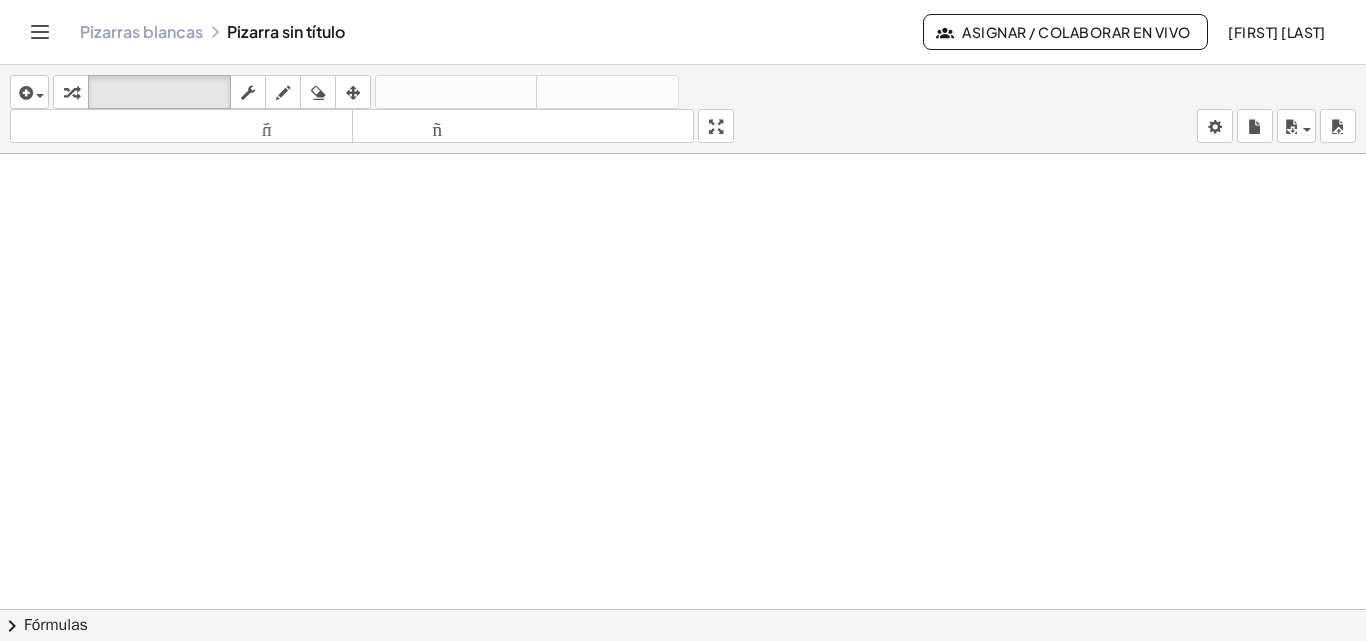 click on "Pizarras blancas Pizarra sin título" at bounding box center (501, 32) 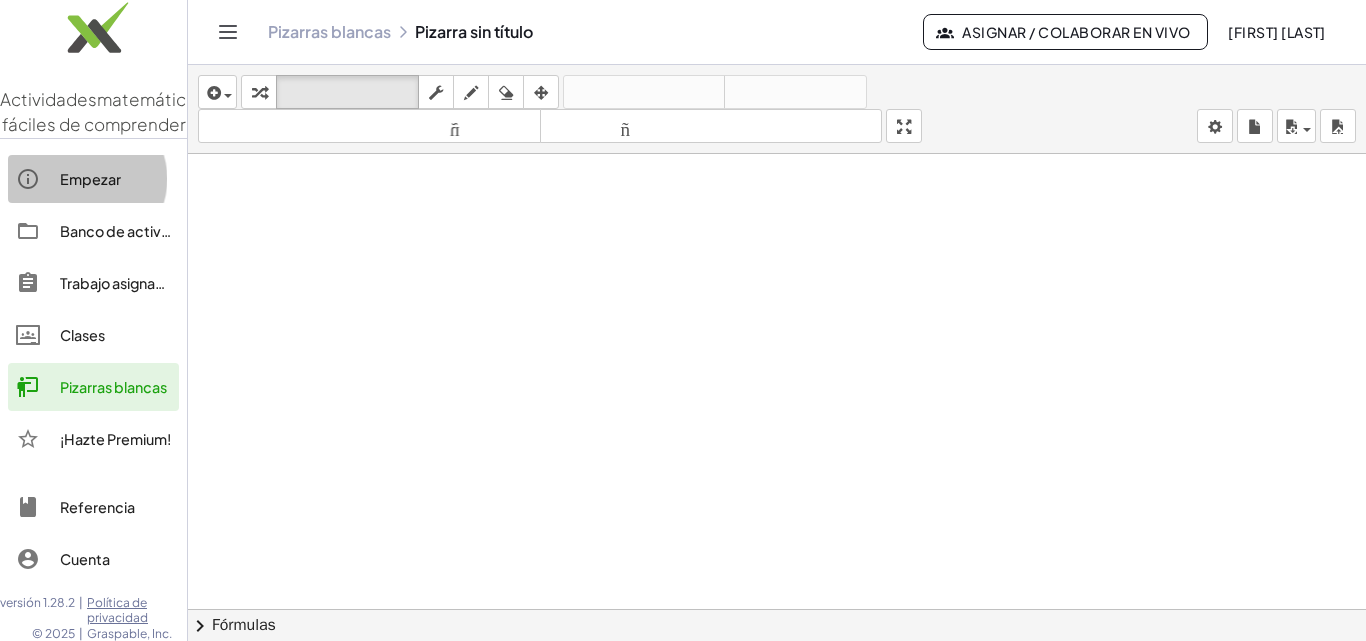 click on "Empezar" at bounding box center [90, 179] 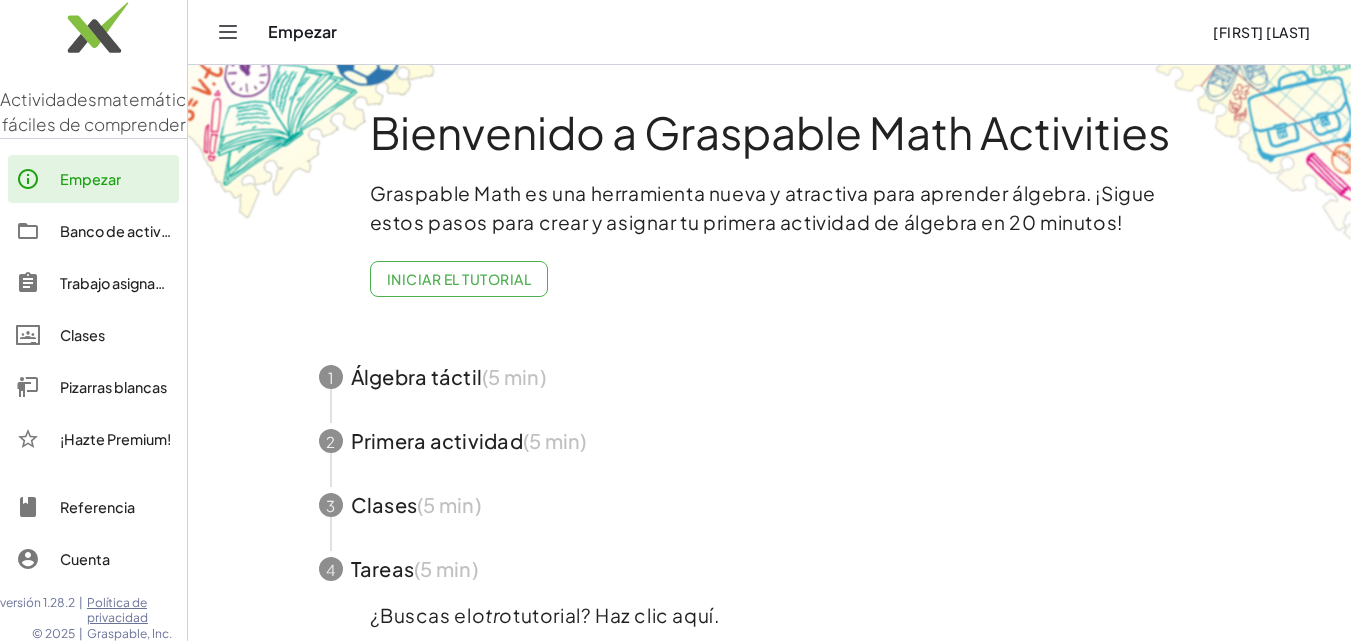 click on "Pizarras blancas" at bounding box center [113, 387] 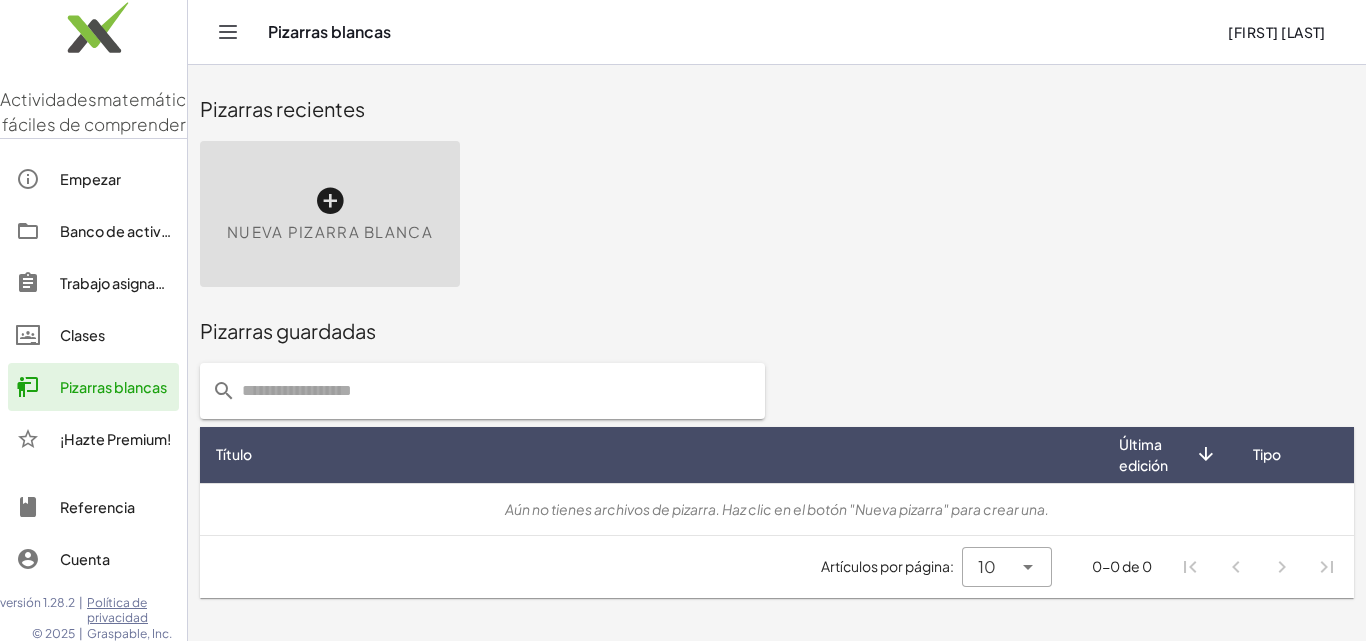 click on "Nueva pizarra blanca" at bounding box center [330, 214] 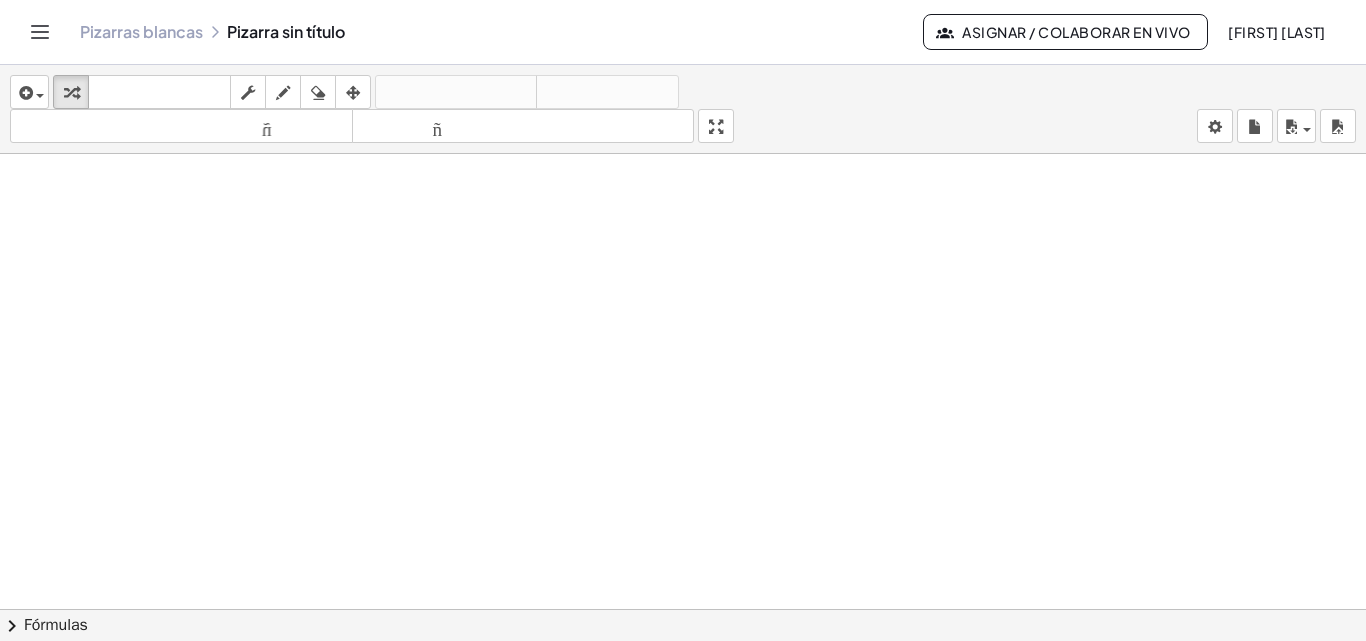 click at bounding box center [683, 623] 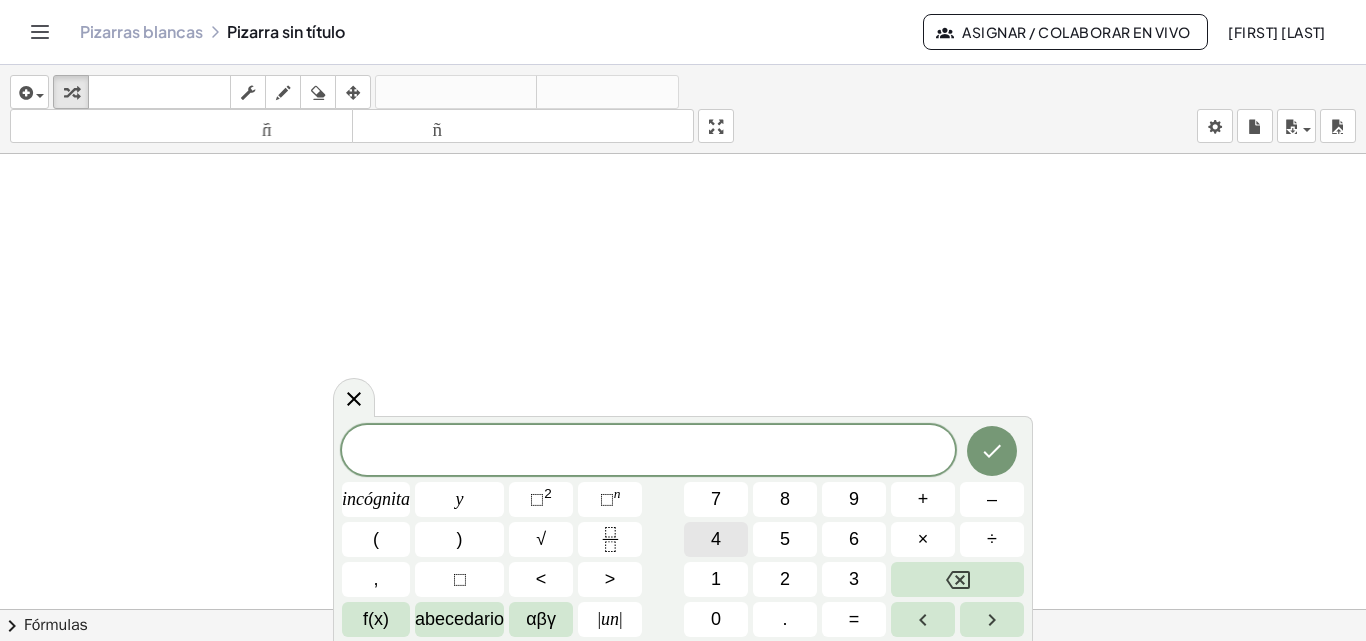 click on "4" at bounding box center [716, 539] 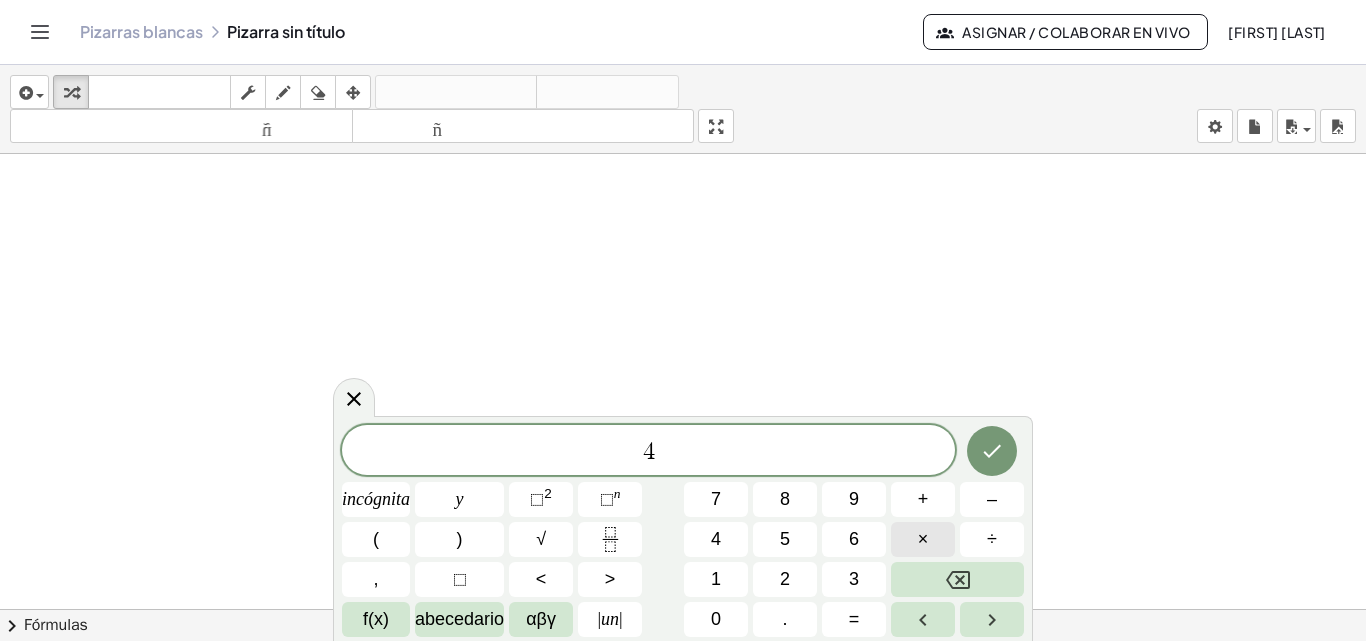 click on "×" at bounding box center (923, 539) 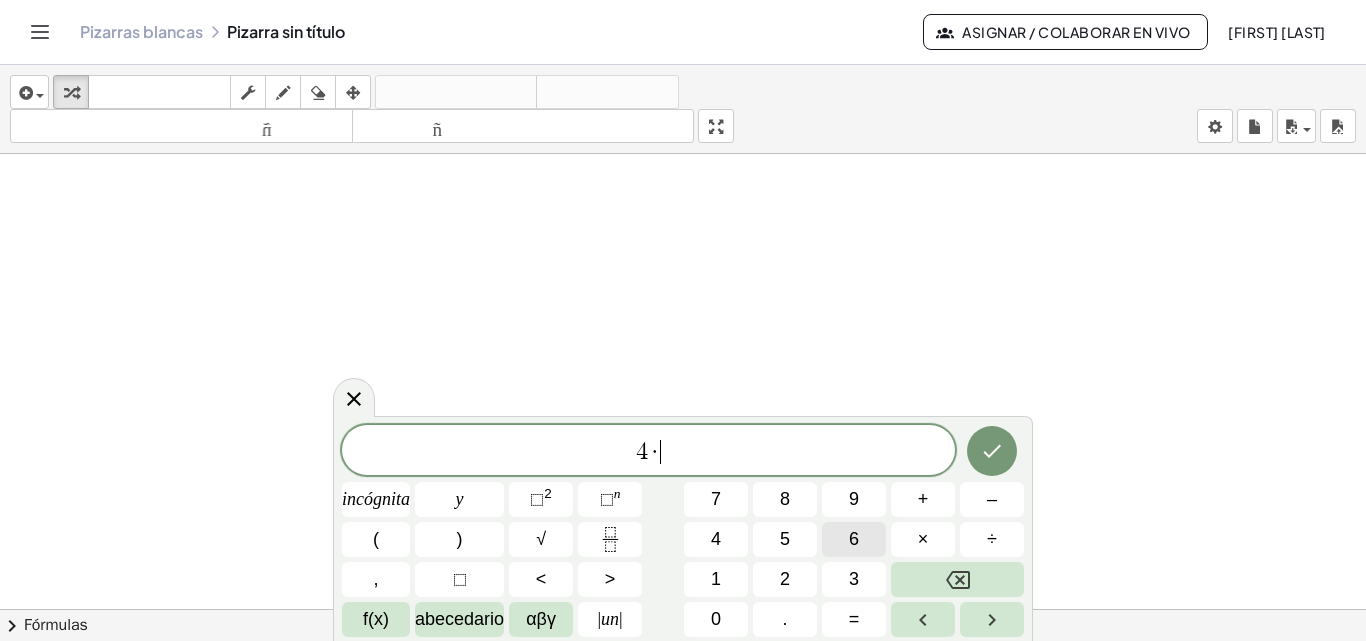 click on "6" at bounding box center (854, 539) 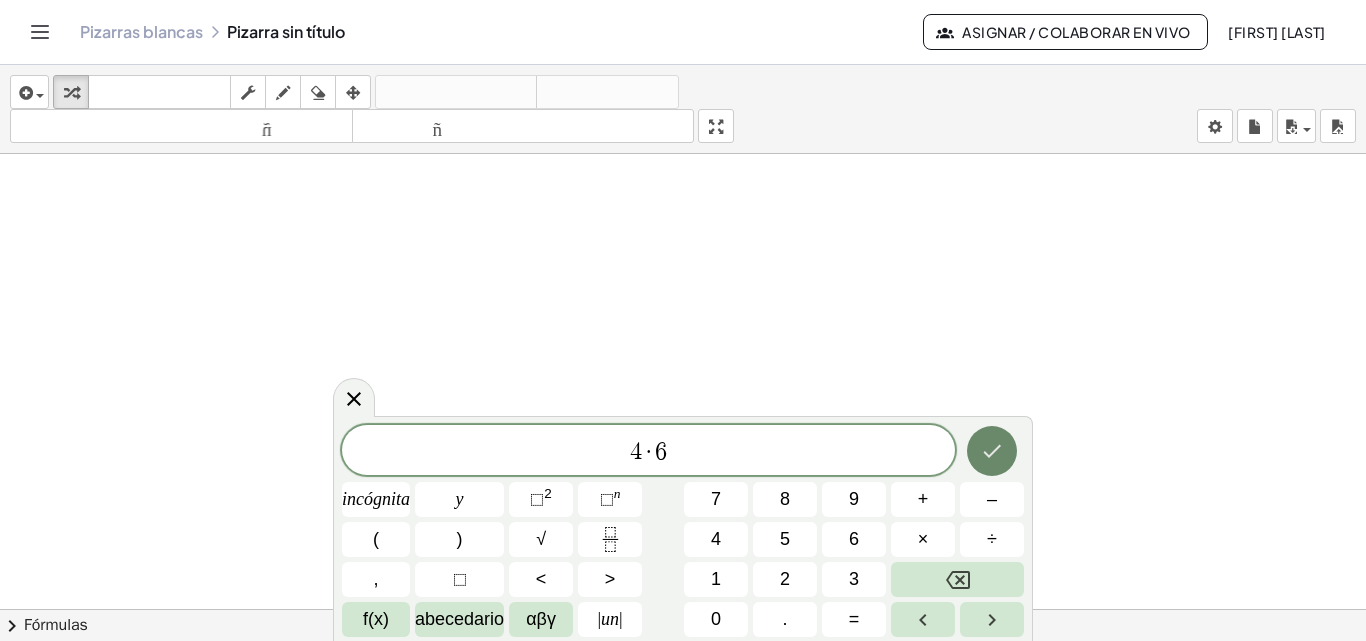 click 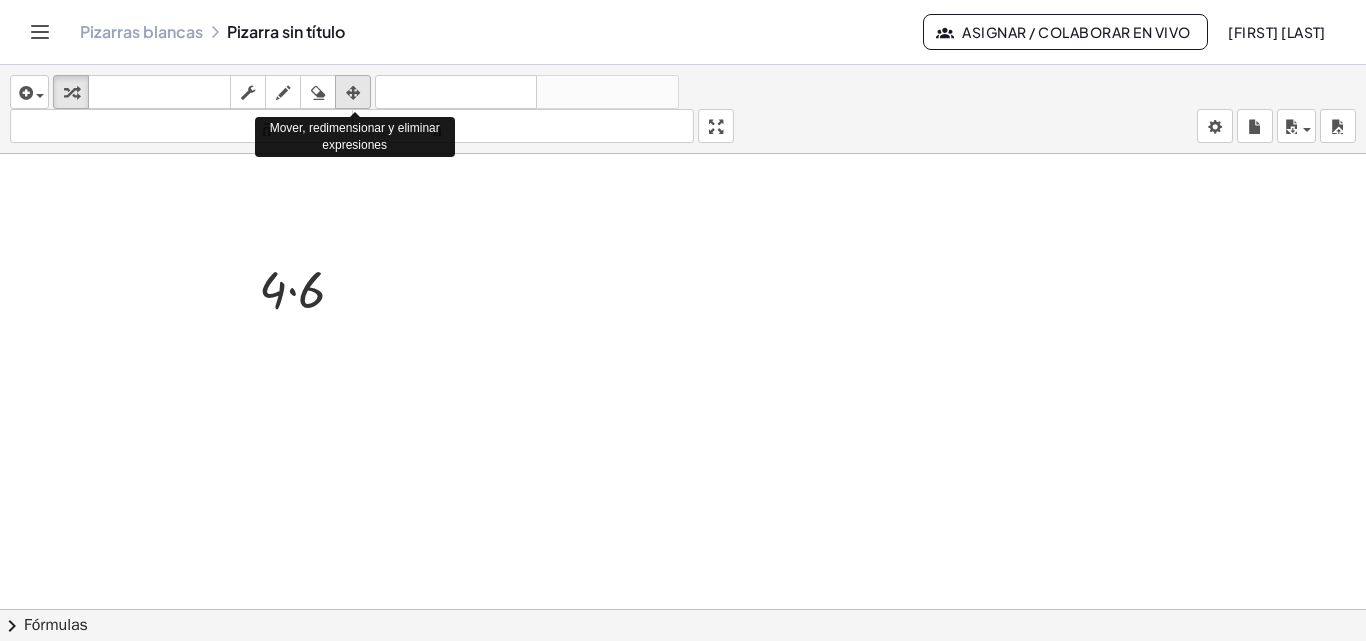 click at bounding box center [353, 93] 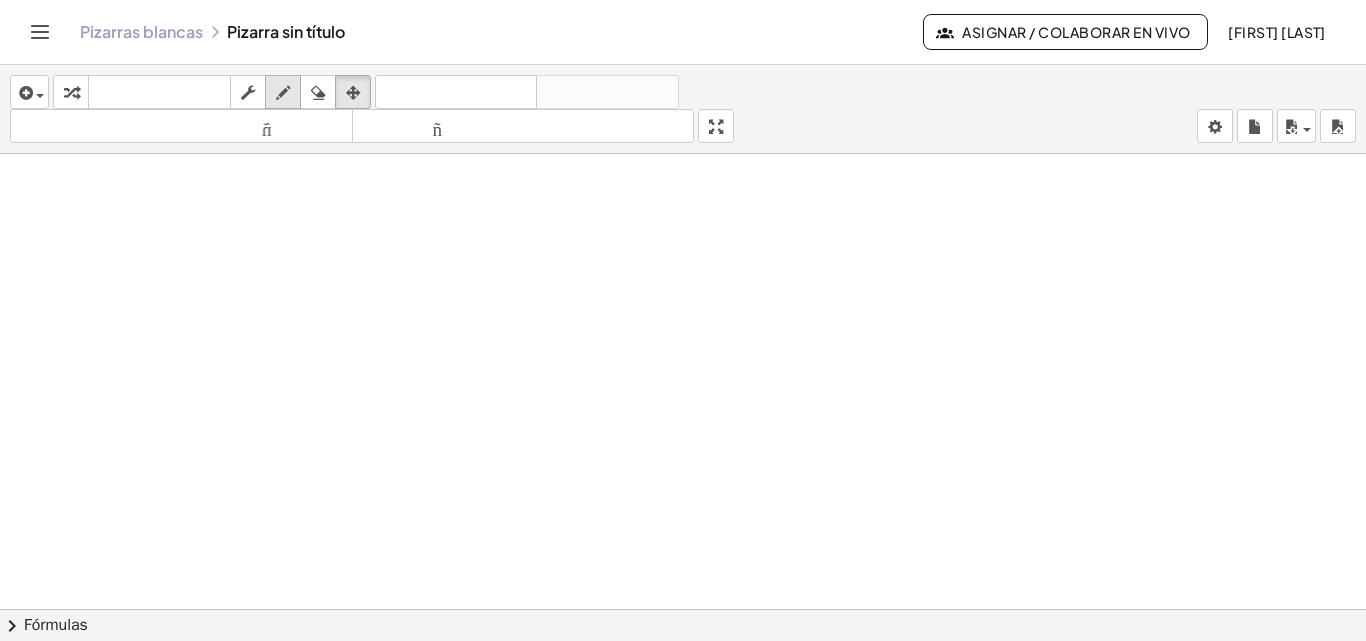 click at bounding box center (283, 93) 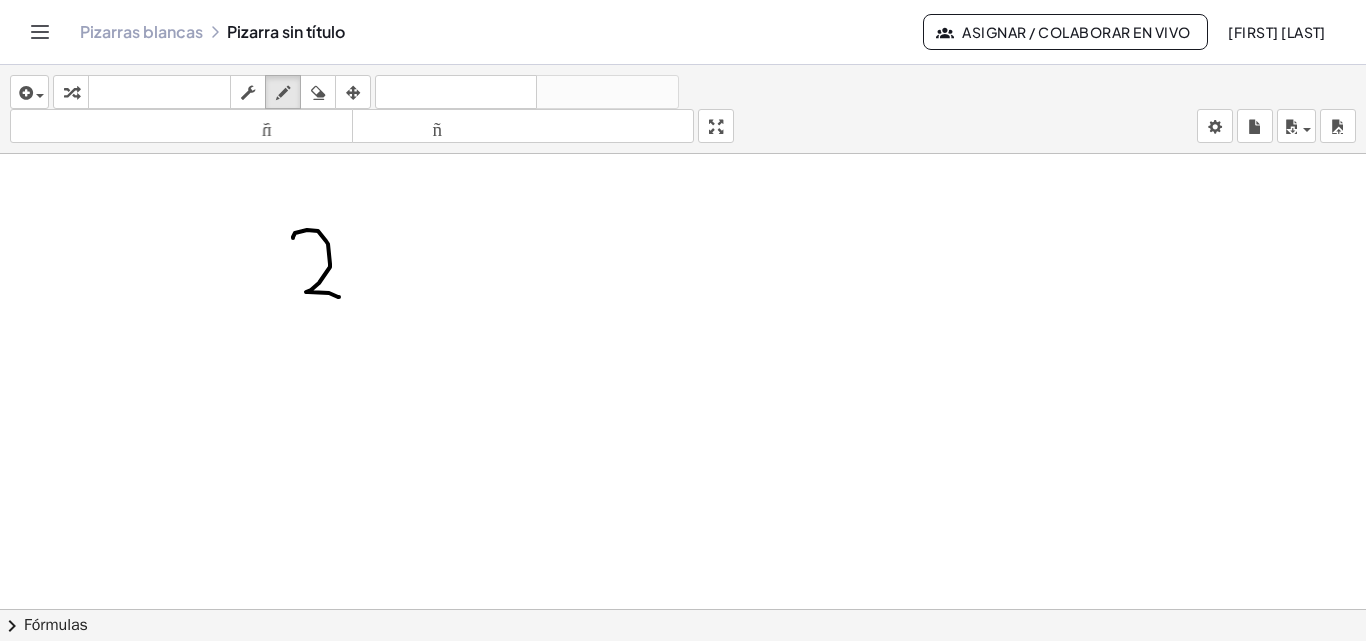 drag, startPoint x: 307, startPoint y: 230, endPoint x: 342, endPoint y: 297, distance: 75.591 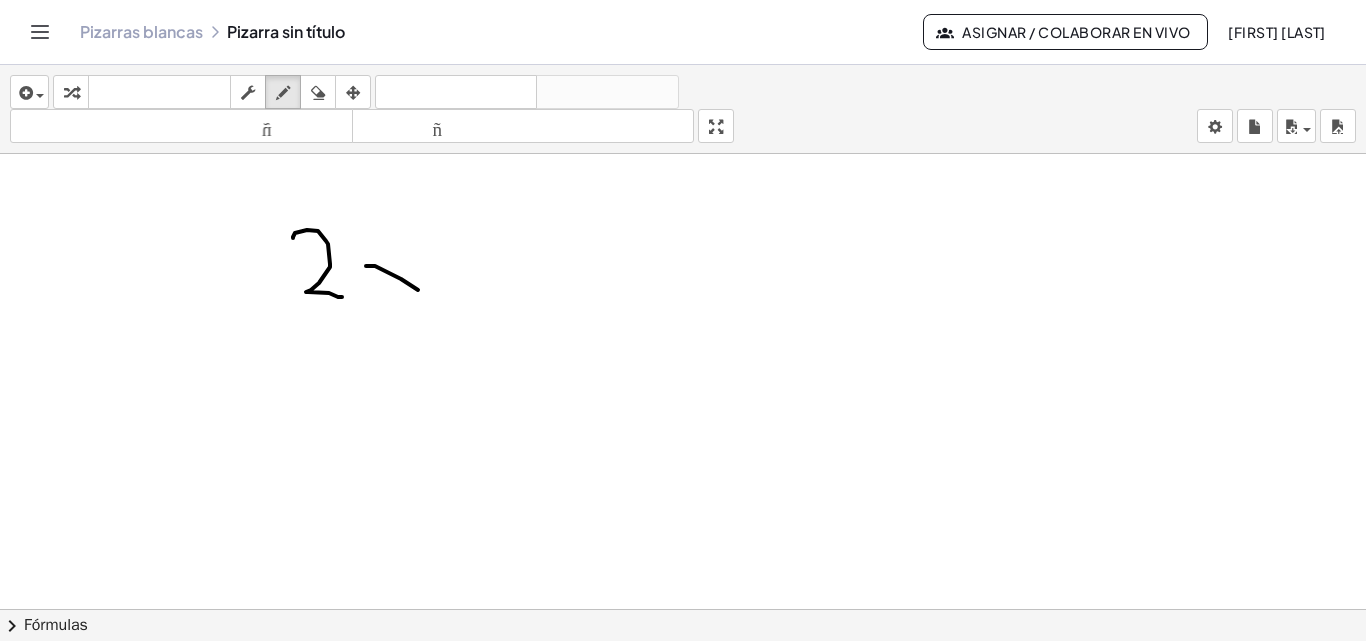drag, startPoint x: 375, startPoint y: 266, endPoint x: 419, endPoint y: 291, distance: 50.606323 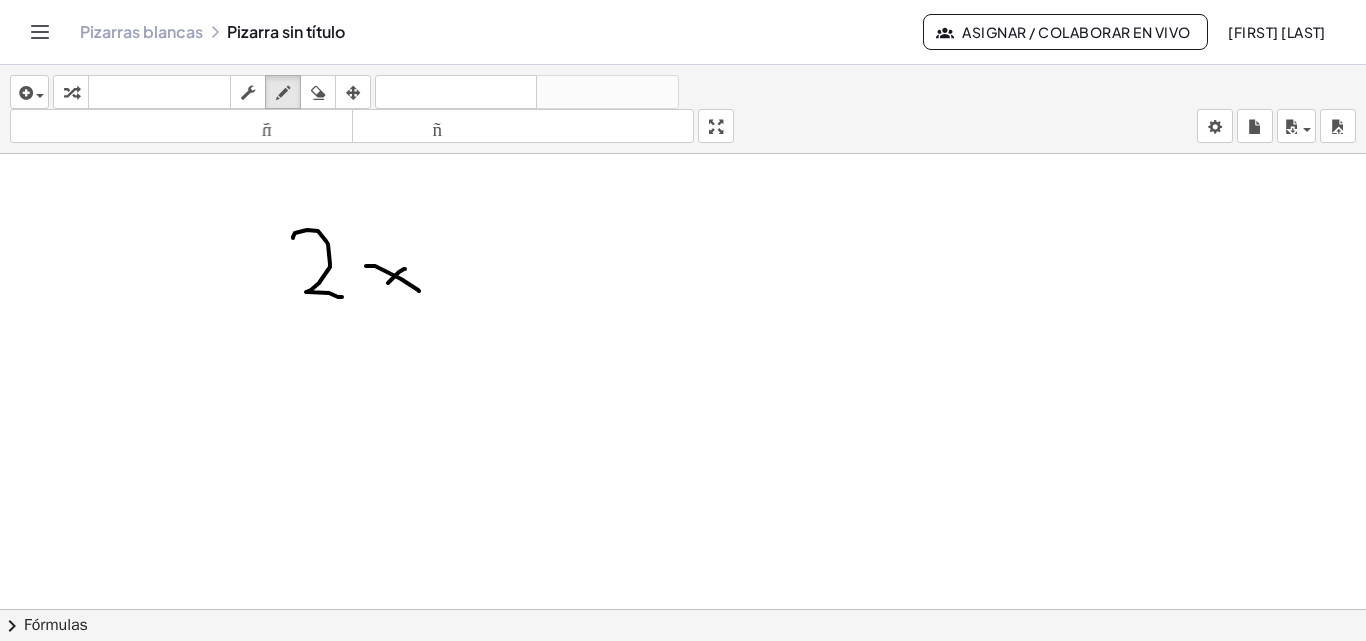 drag, startPoint x: 399, startPoint y: 272, endPoint x: 382, endPoint y: 292, distance: 26.24881 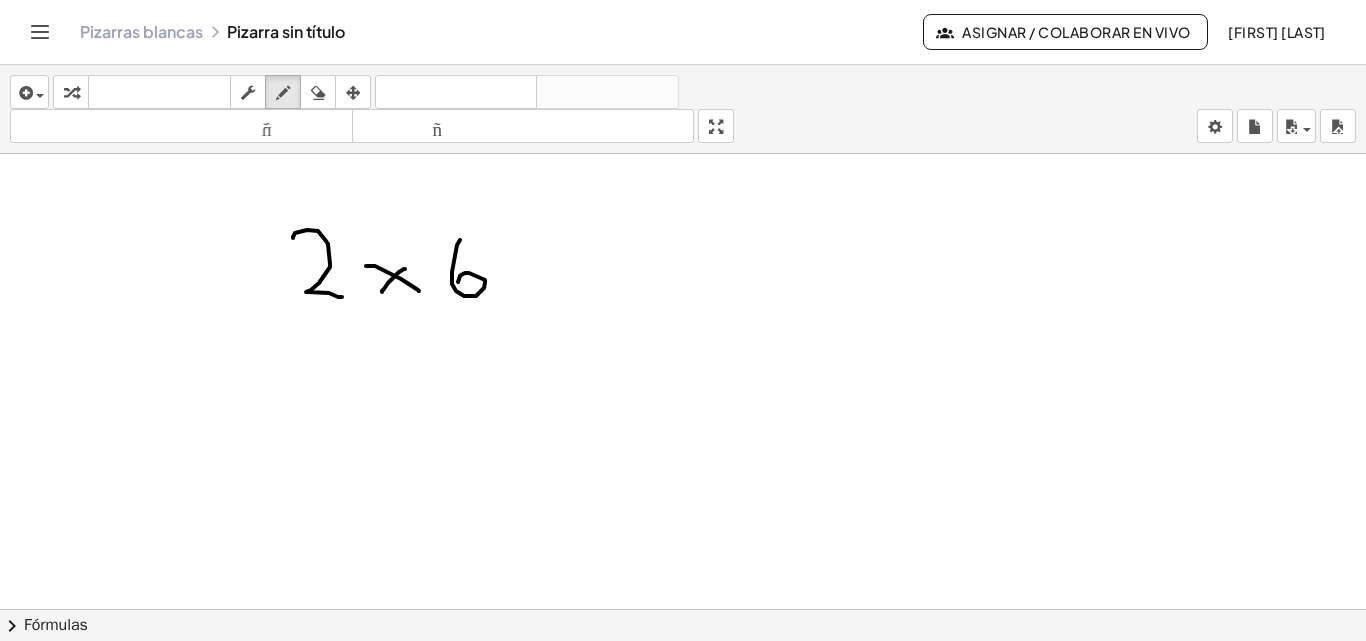 drag, startPoint x: 460, startPoint y: 240, endPoint x: 478, endPoint y: 279, distance: 42.953465 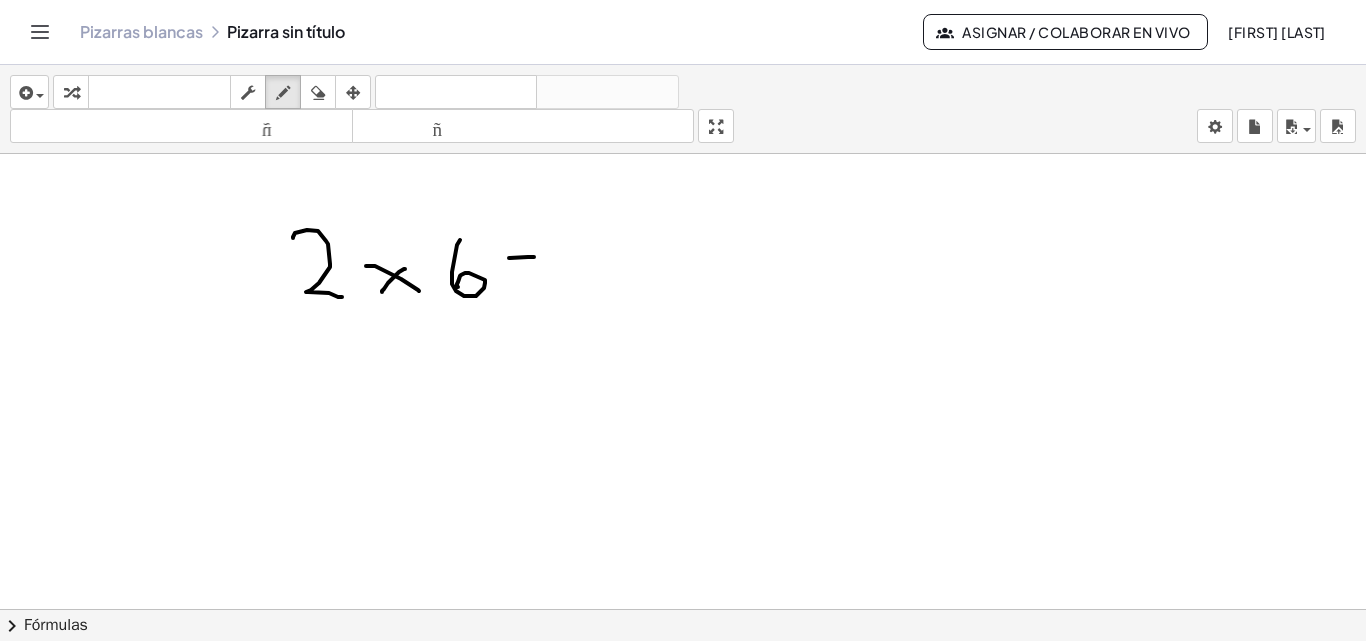 drag, startPoint x: 509, startPoint y: 258, endPoint x: 534, endPoint y: 257, distance: 25.019993 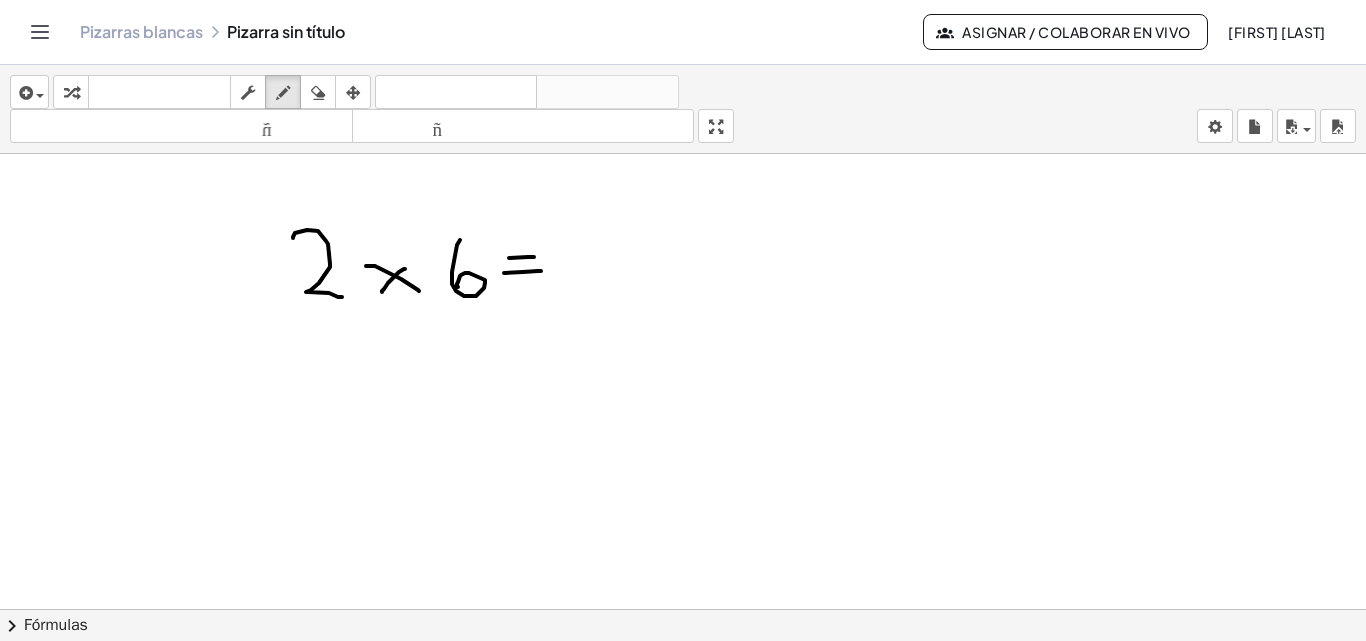 drag, startPoint x: 504, startPoint y: 273, endPoint x: 541, endPoint y: 271, distance: 37.054016 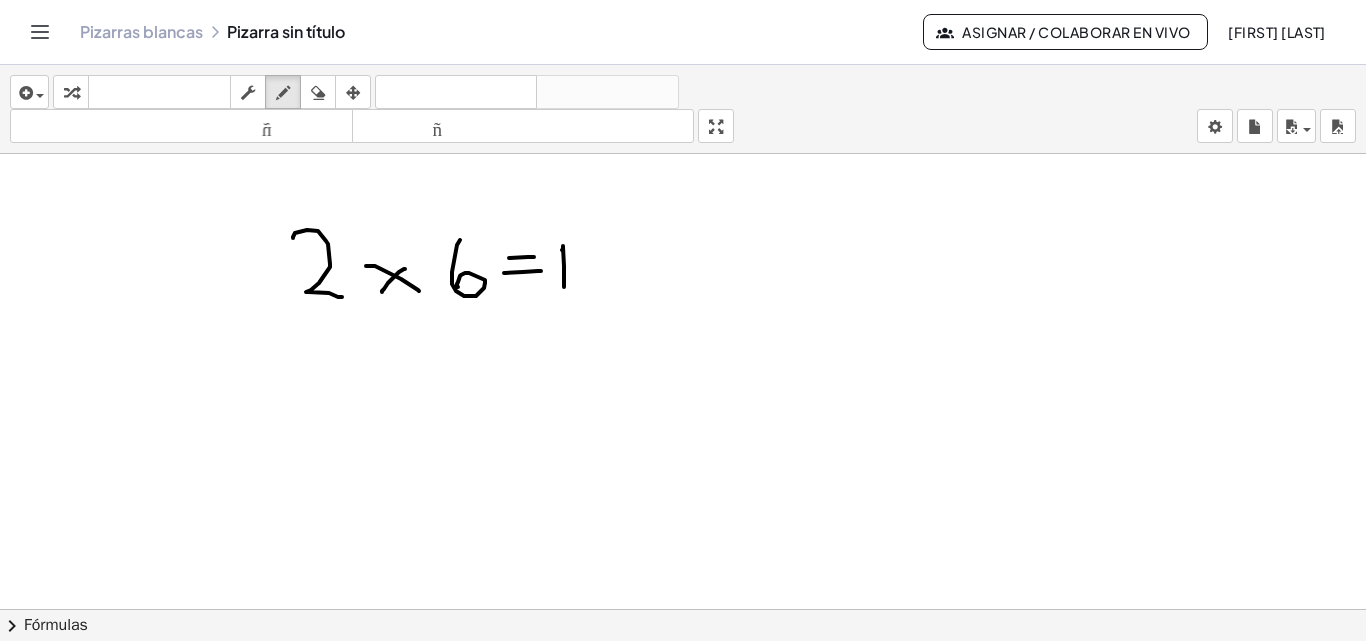 drag, startPoint x: 563, startPoint y: 246, endPoint x: 564, endPoint y: 287, distance: 41.01219 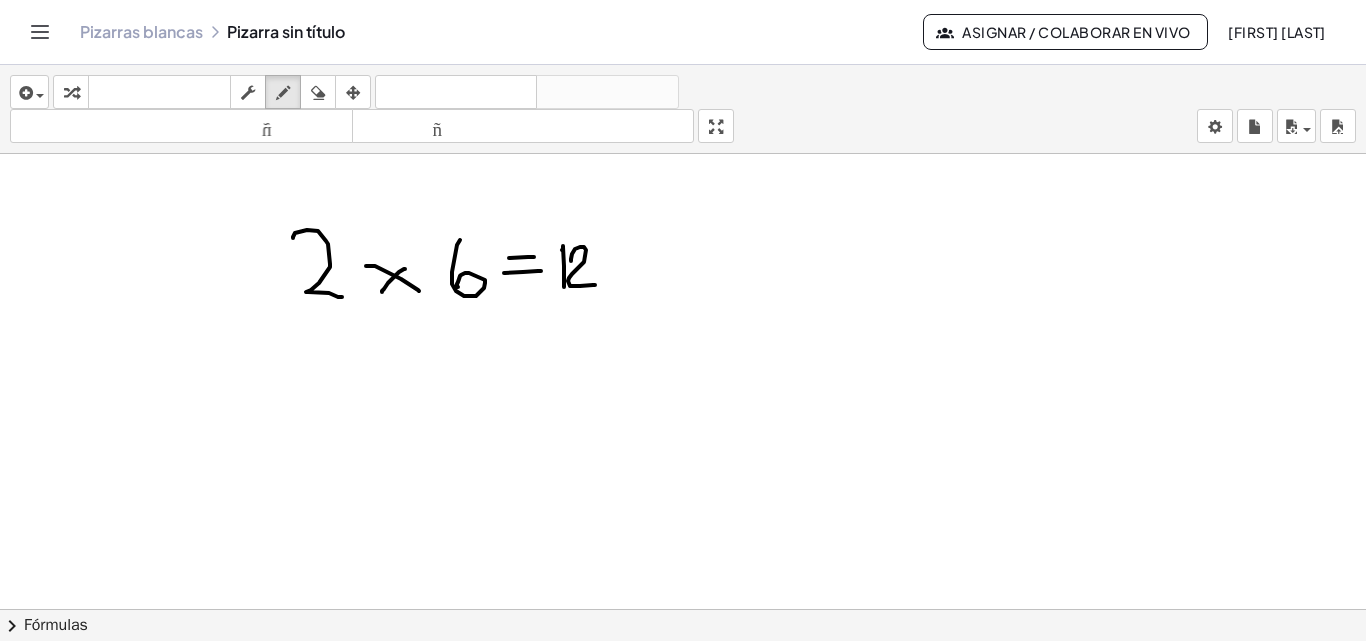 drag, startPoint x: 571, startPoint y: 261, endPoint x: 595, endPoint y: 285, distance: 33.941124 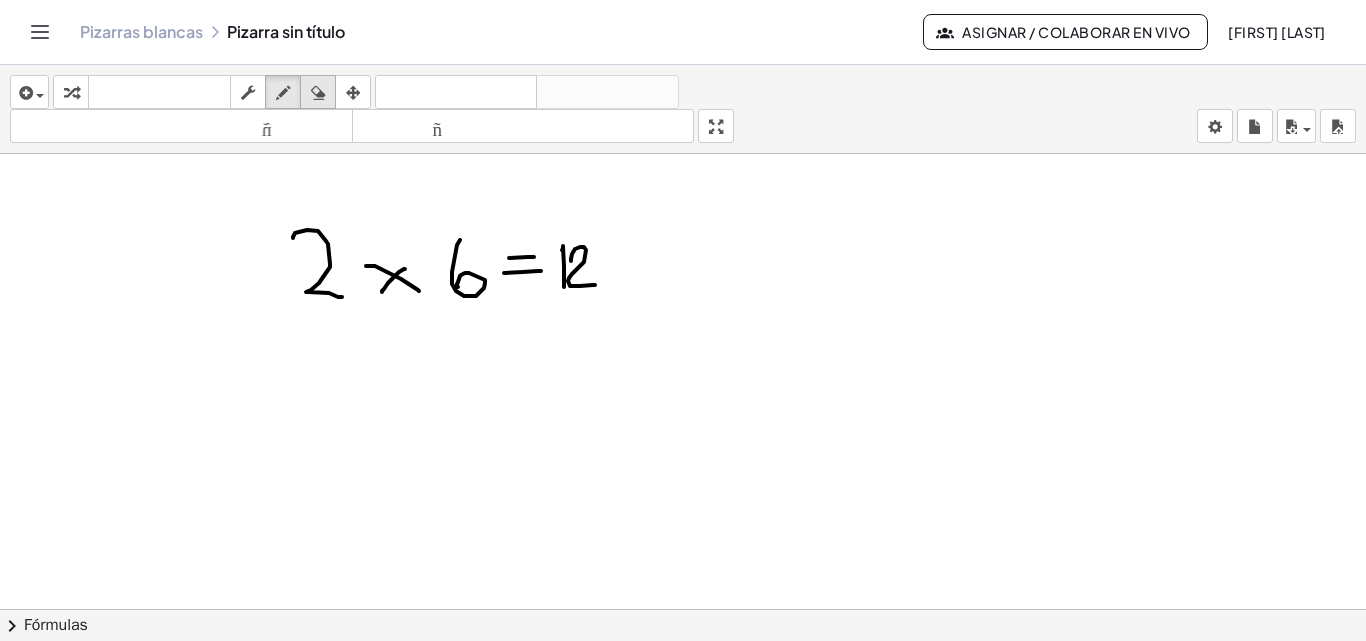 click at bounding box center [318, 93] 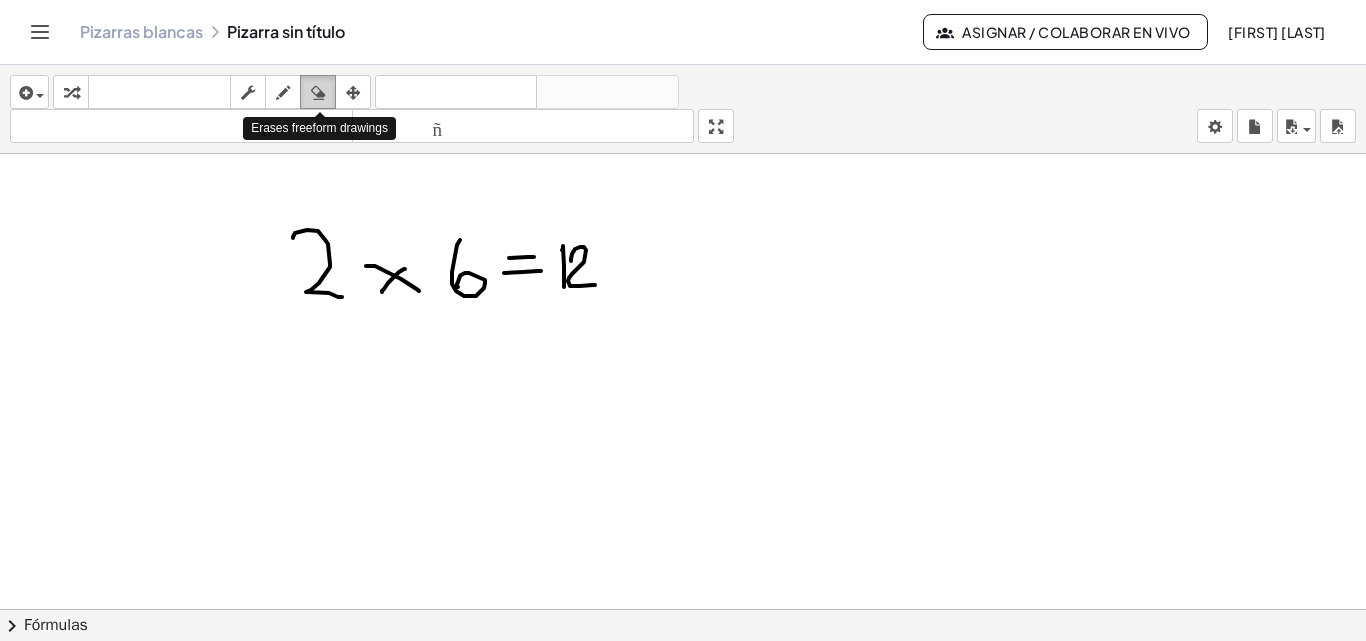 click at bounding box center (318, 92) 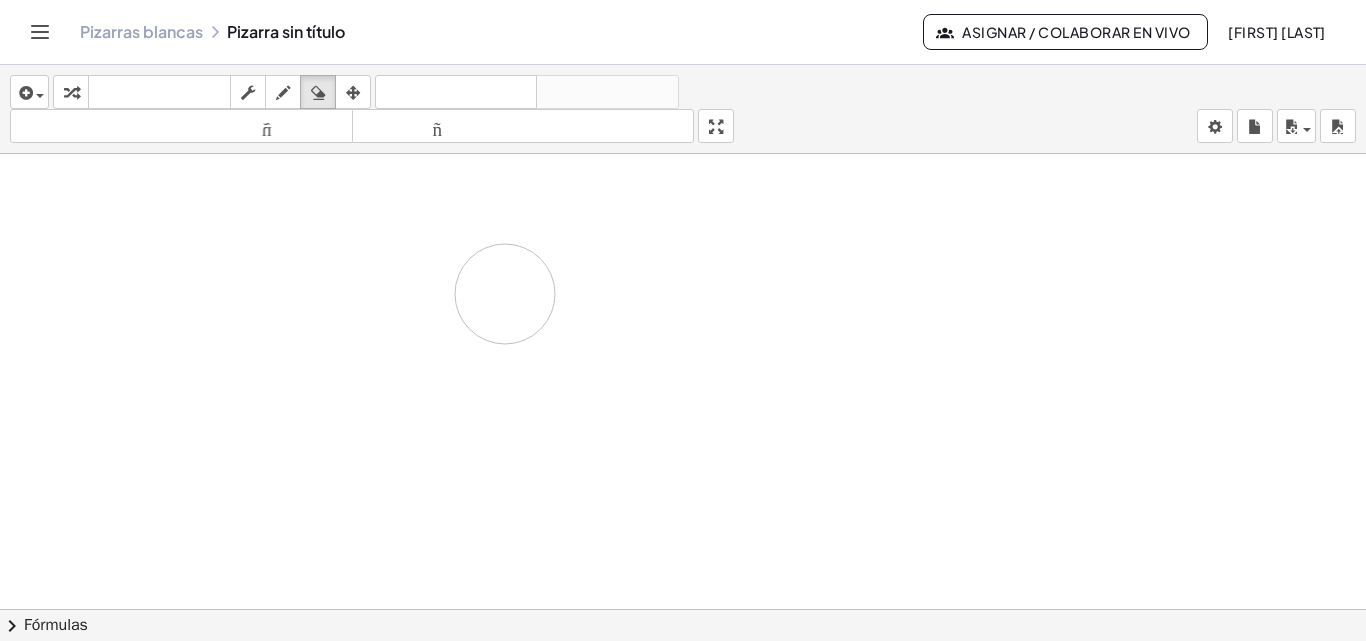 drag, startPoint x: 591, startPoint y: 254, endPoint x: 509, endPoint y: 298, distance: 93.05912 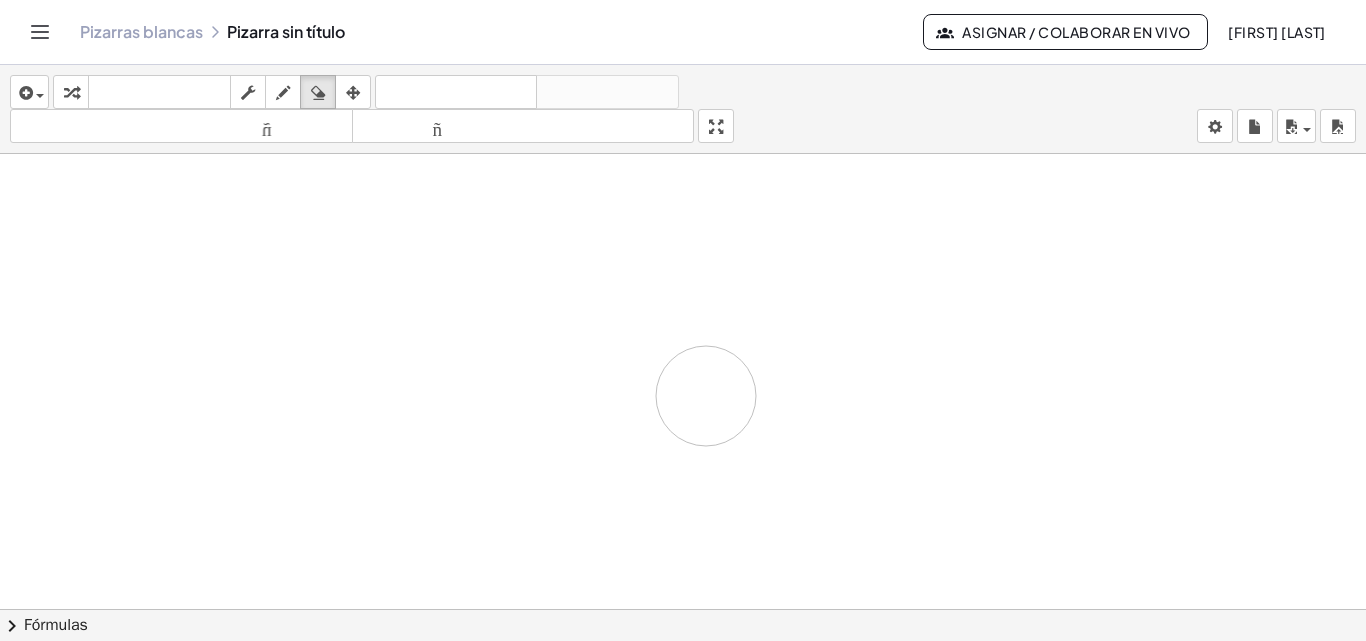 click at bounding box center (683, 623) 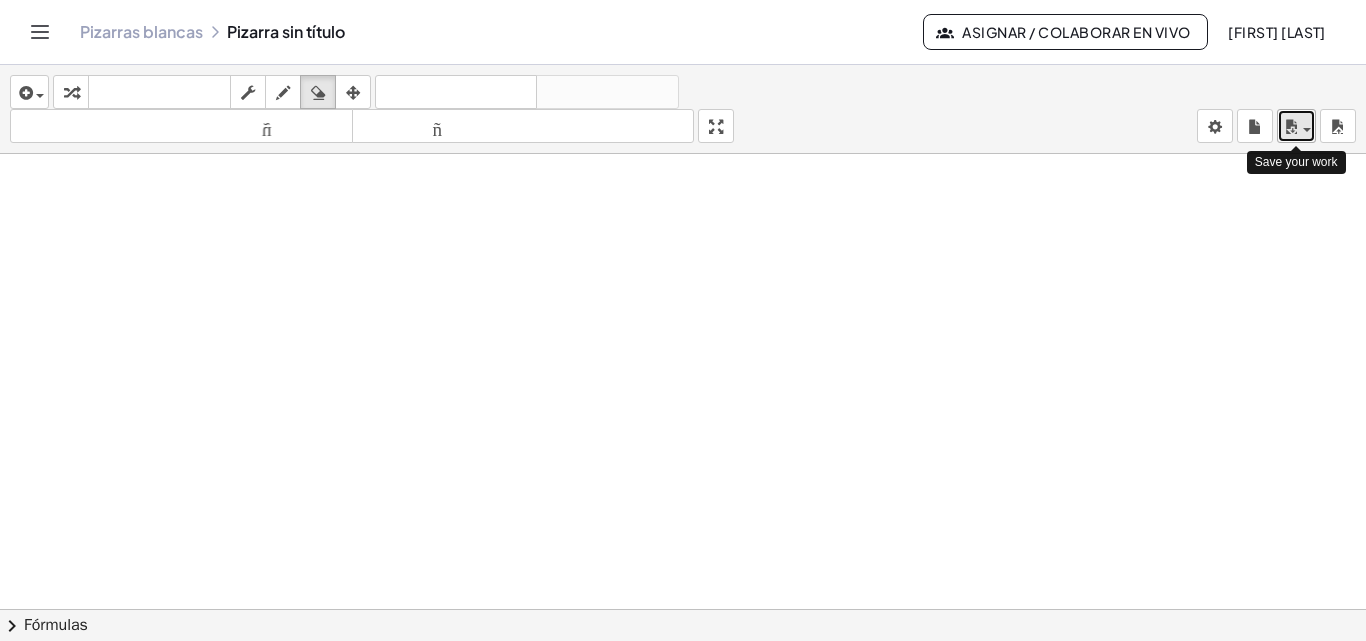 click at bounding box center [1307, 130] 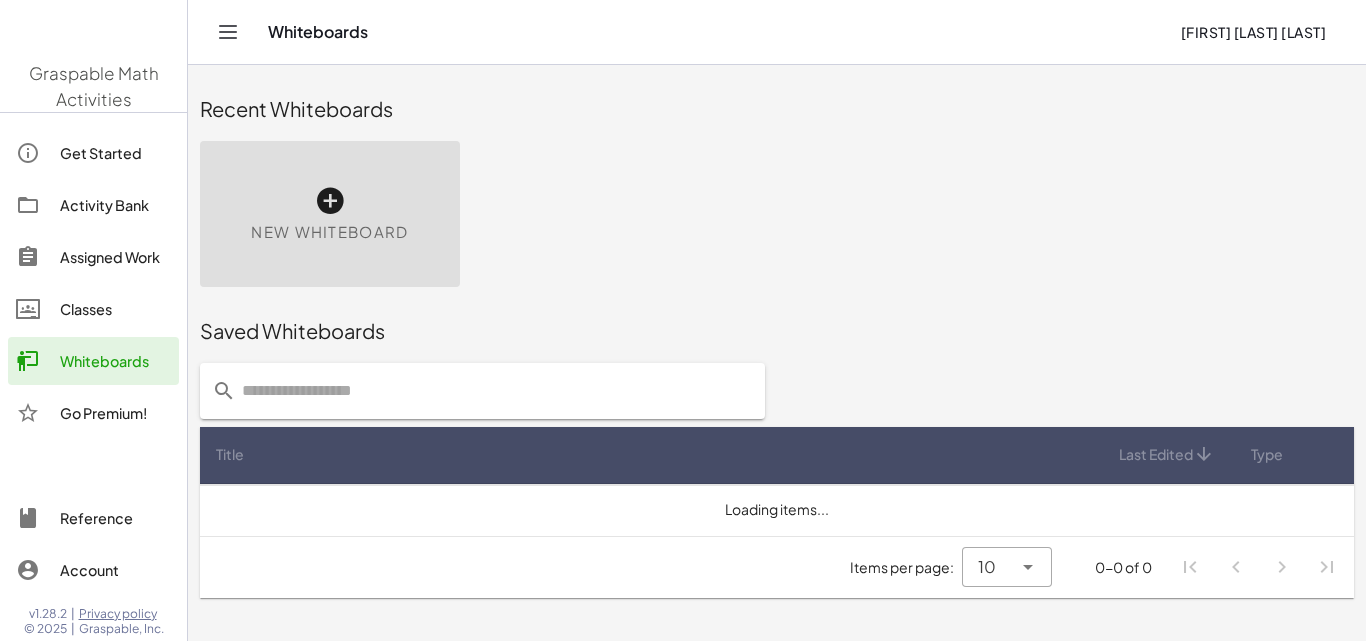 scroll, scrollTop: 0, scrollLeft: 0, axis: both 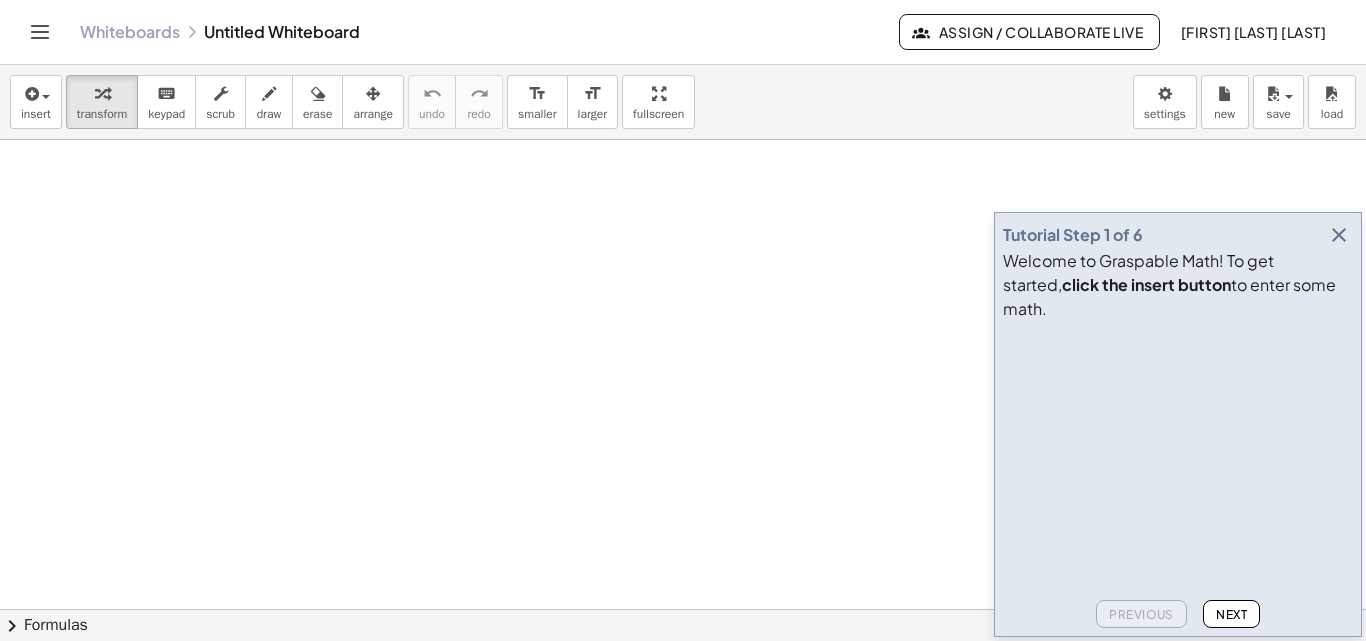 click at bounding box center [1339, 235] 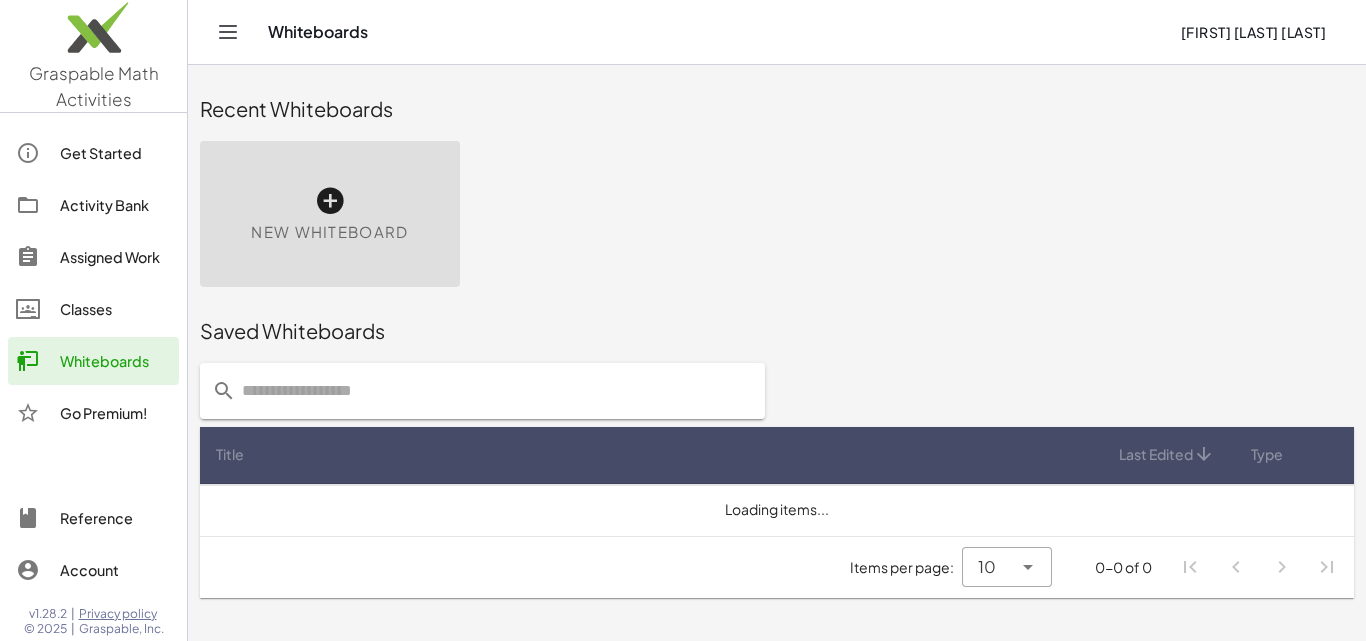 scroll, scrollTop: 0, scrollLeft: 0, axis: both 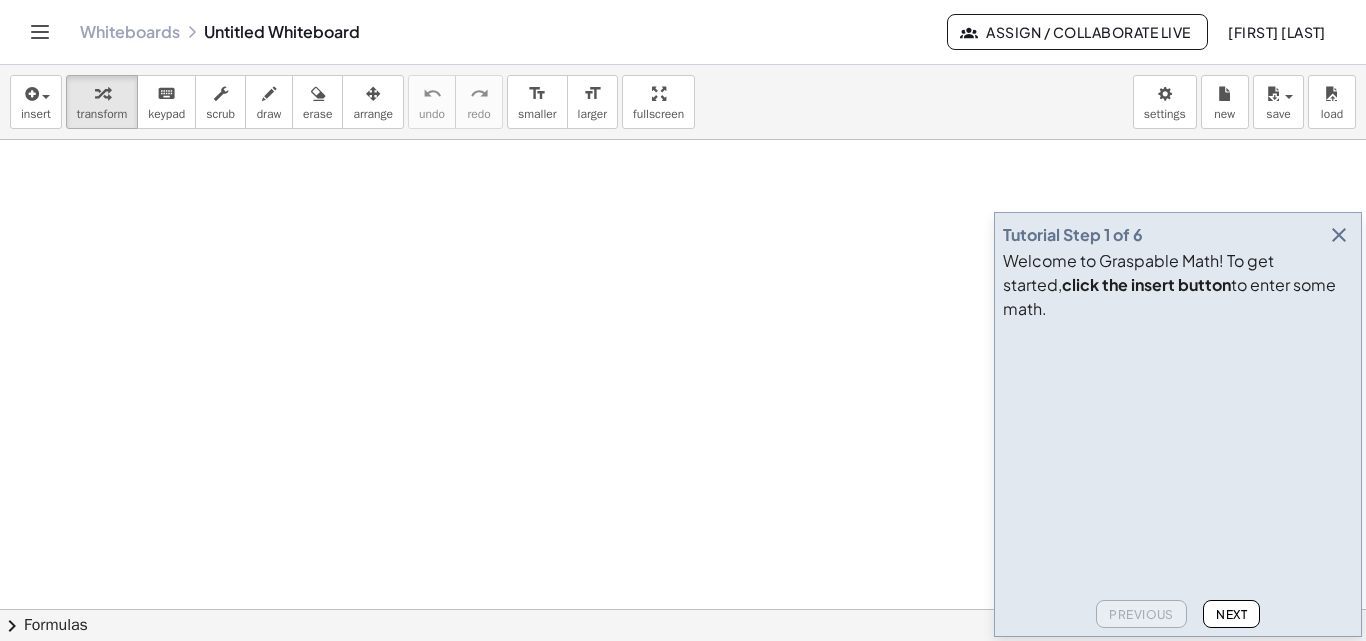 click at bounding box center [683, 674] 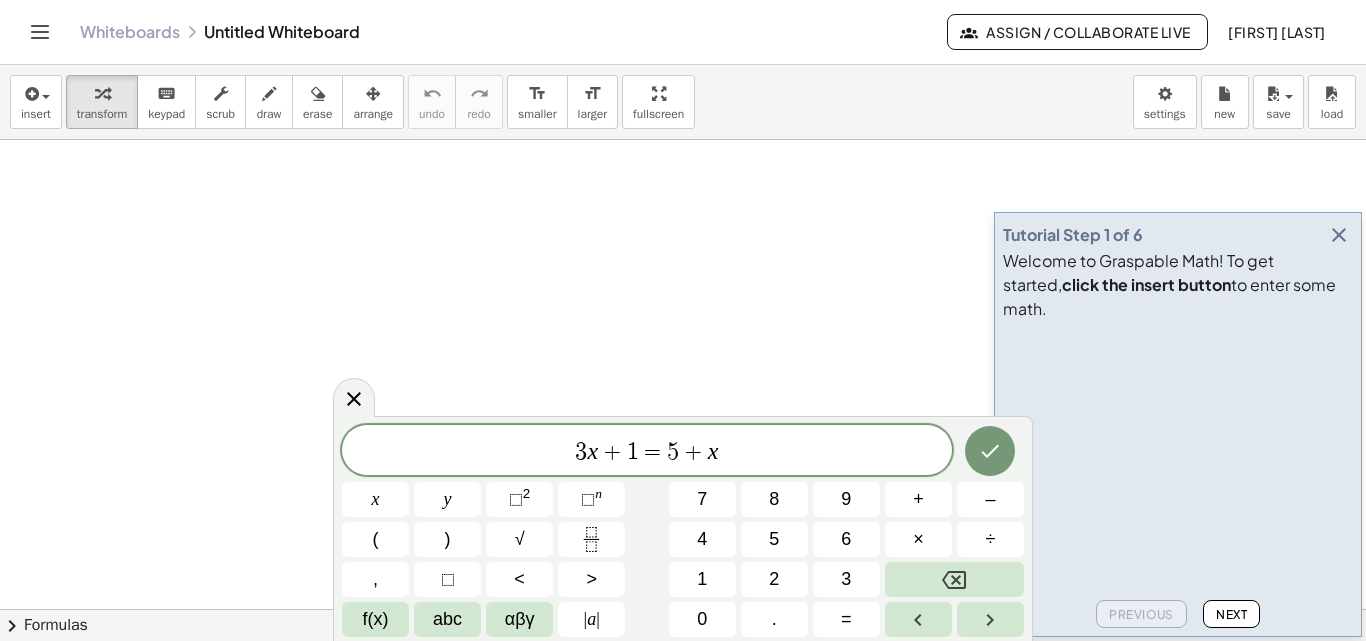 click at bounding box center [1339, 235] 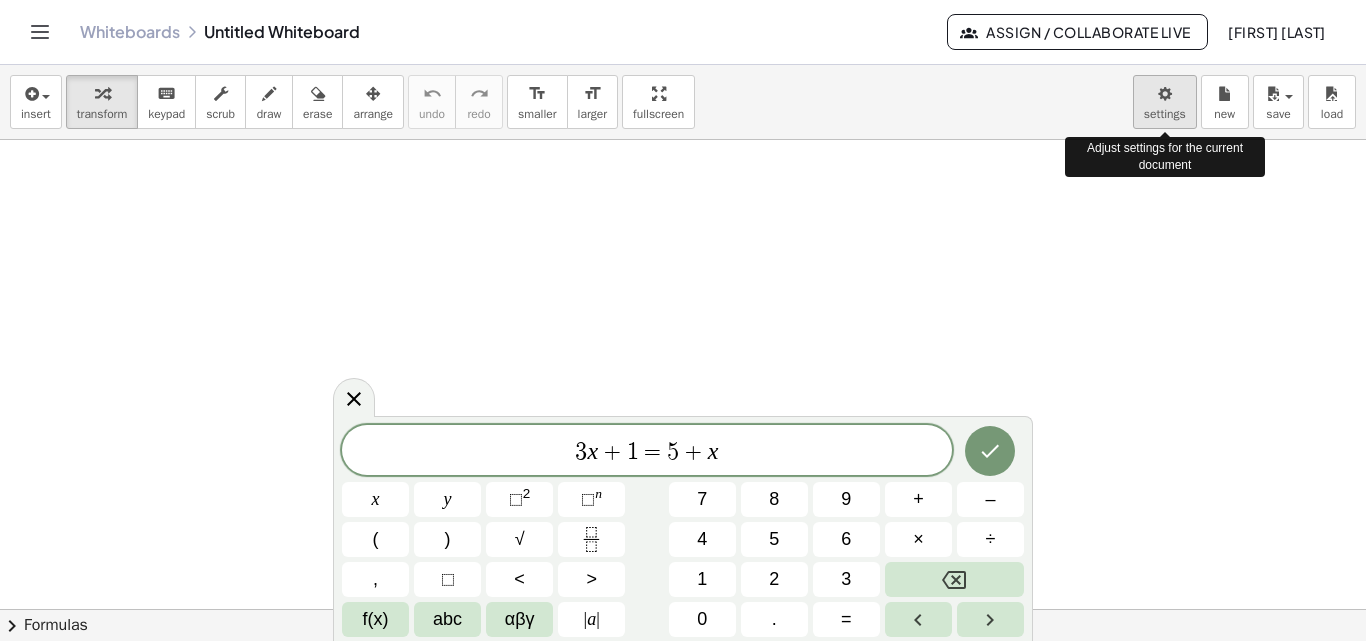 click on "Graspable Math Activities Get Started Activity Bank Assigned Work Classes Whiteboards Go Premium! Reference Account v1.28.2 | Privacy policy © 2025 | Graspable, Inc. Whiteboards Untitled Whiteboard Assign / Collaborate Live  [NAME]   insert select one: Math Expression Function Text Youtube Video Graphing Geometry Geometry 3D transform keyboard keypad scrub draw erase arrange undo undo redo redo format_size smaller format_size larger fullscreen load   save new settings Adjust settings for the current document × chevron_right  Formulas
Drag one side of a formula onto a highlighted expression on the canvas to apply it.
Quadratic Formula
+ · a · x 2 + · b · x + c = 0
⇔
x = · ( − b ± 2 √ ( + b 2 − · 4 · a · c ) ) · 2 · a
+ x 2 + · p · x + q = 0
x = − p" at bounding box center [683, 320] 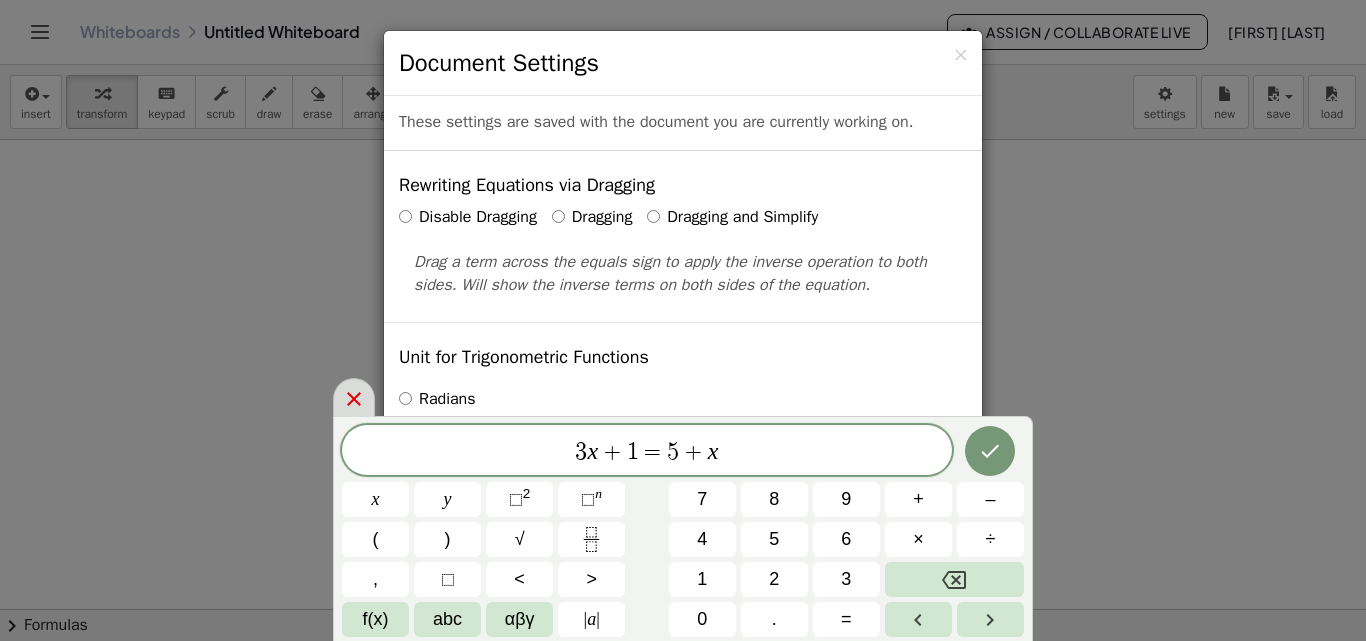 click 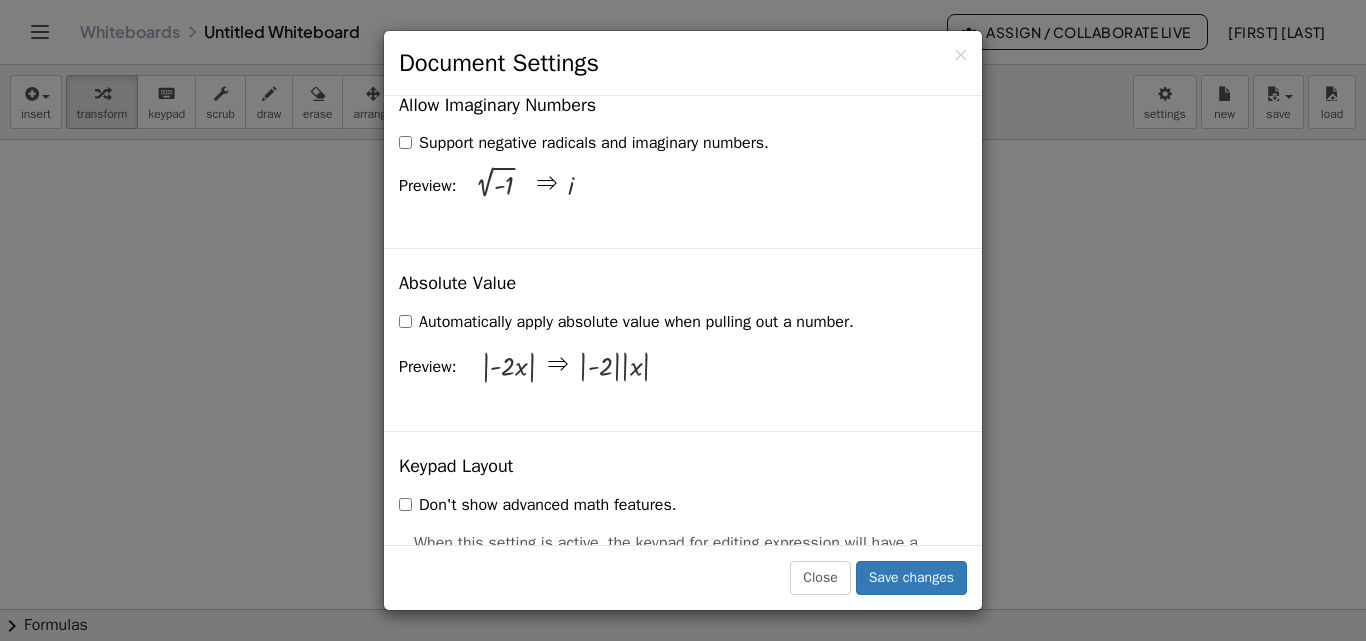 scroll, scrollTop: 4893, scrollLeft: 0, axis: vertical 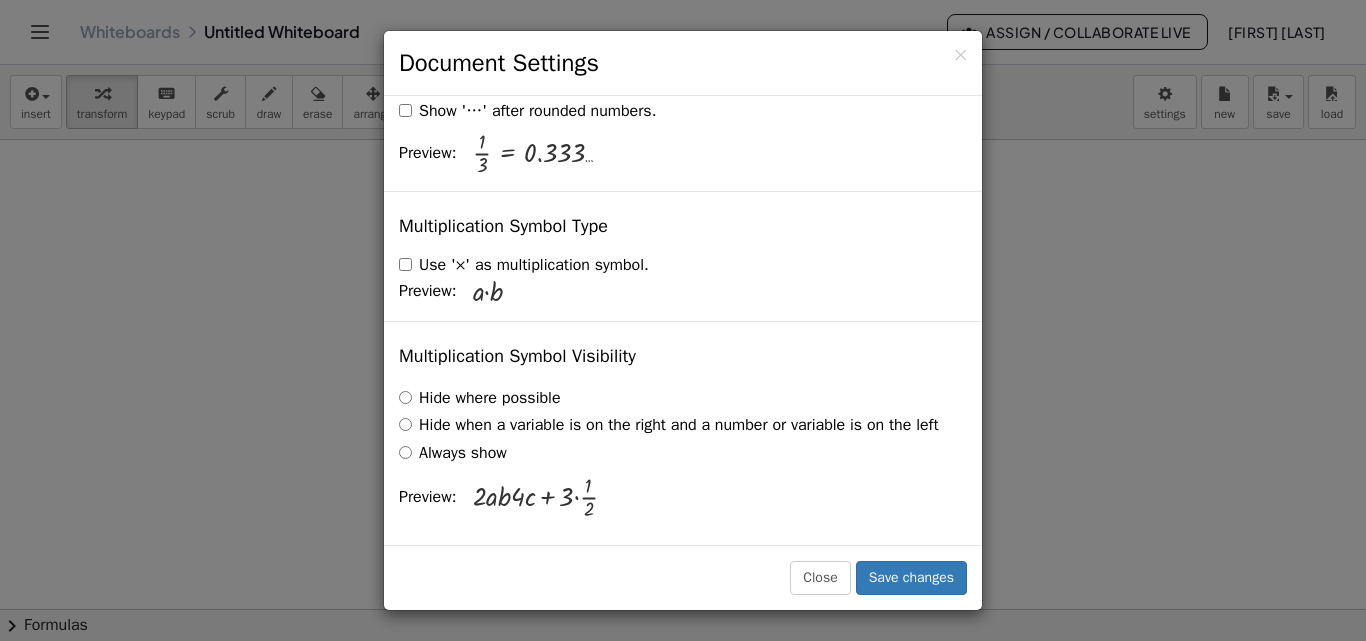 click on "× Document Settings These settings are saved with the document you are currently working on.
Rewriting Equations via Dragging
Disable Dragging
Dragging
Dragging and Simplify
Drag a term across the equals sign to apply the inverse operation to both sides. Will show the inverse terms on both sides of the equation.
Unit for Trigonometric Functions
Radians
Degrees
Already calculated steps will be updated according to this setting.
Preview:
sin ( , 90 ) = 1
Show Edit/Balance Buttons
Show Edit/Balance Buttons
Show or hide the edit or balance button beneath each derivation.
Substitute with parenthesis
+ a 2" at bounding box center [683, 320] 